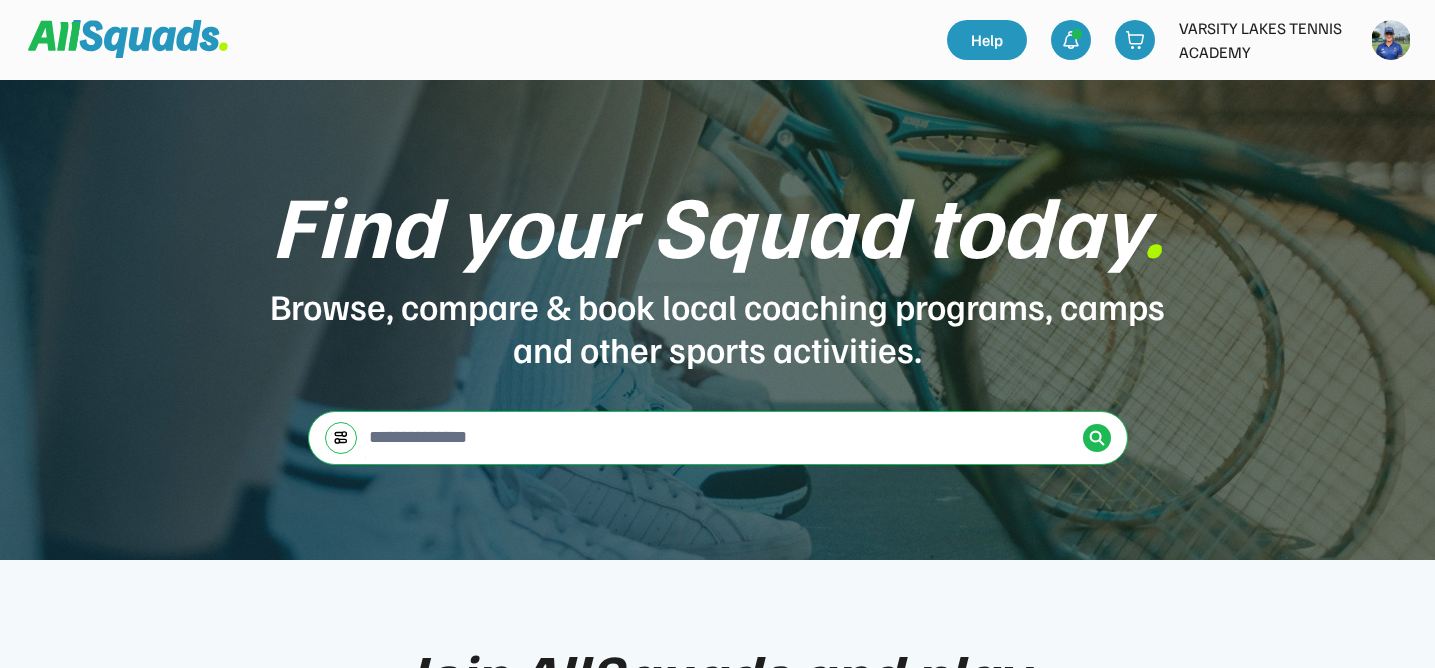 scroll, scrollTop: 0, scrollLeft: 0, axis: both 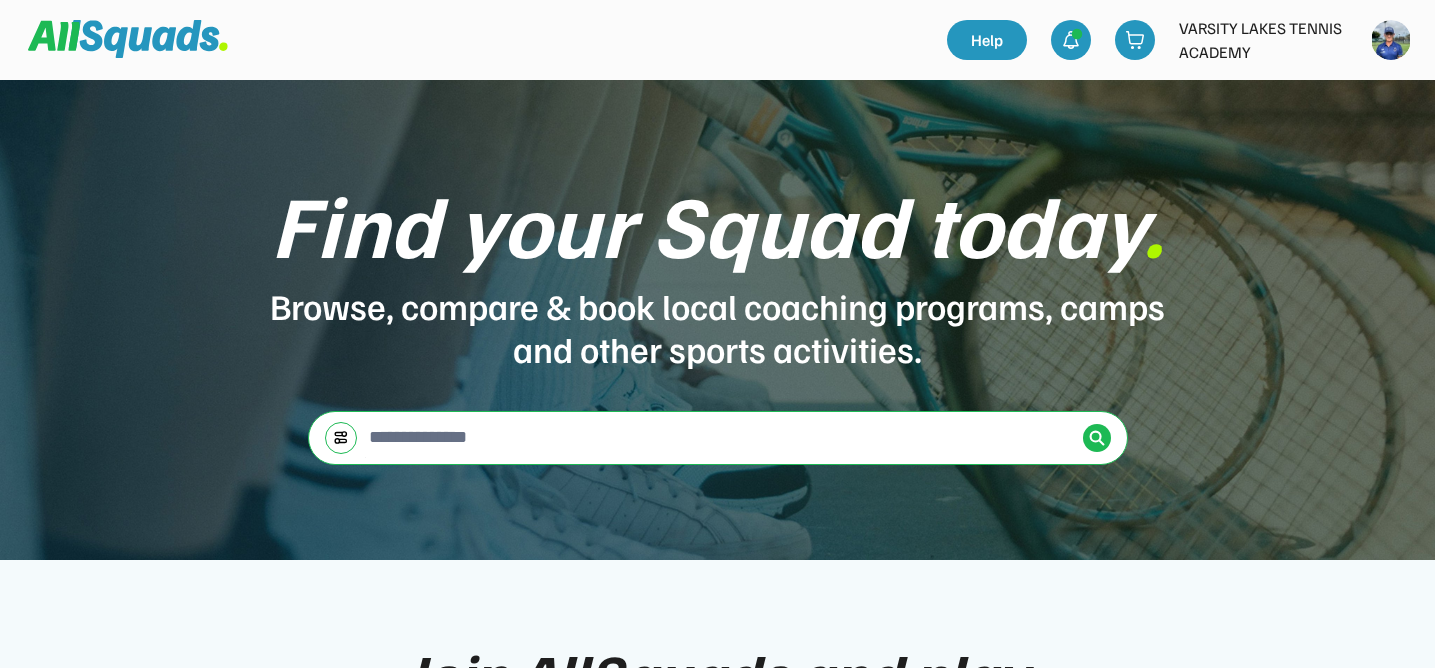 click on "VARSITY LAKES TENNIS ACADEMY" at bounding box center (1269, 40) 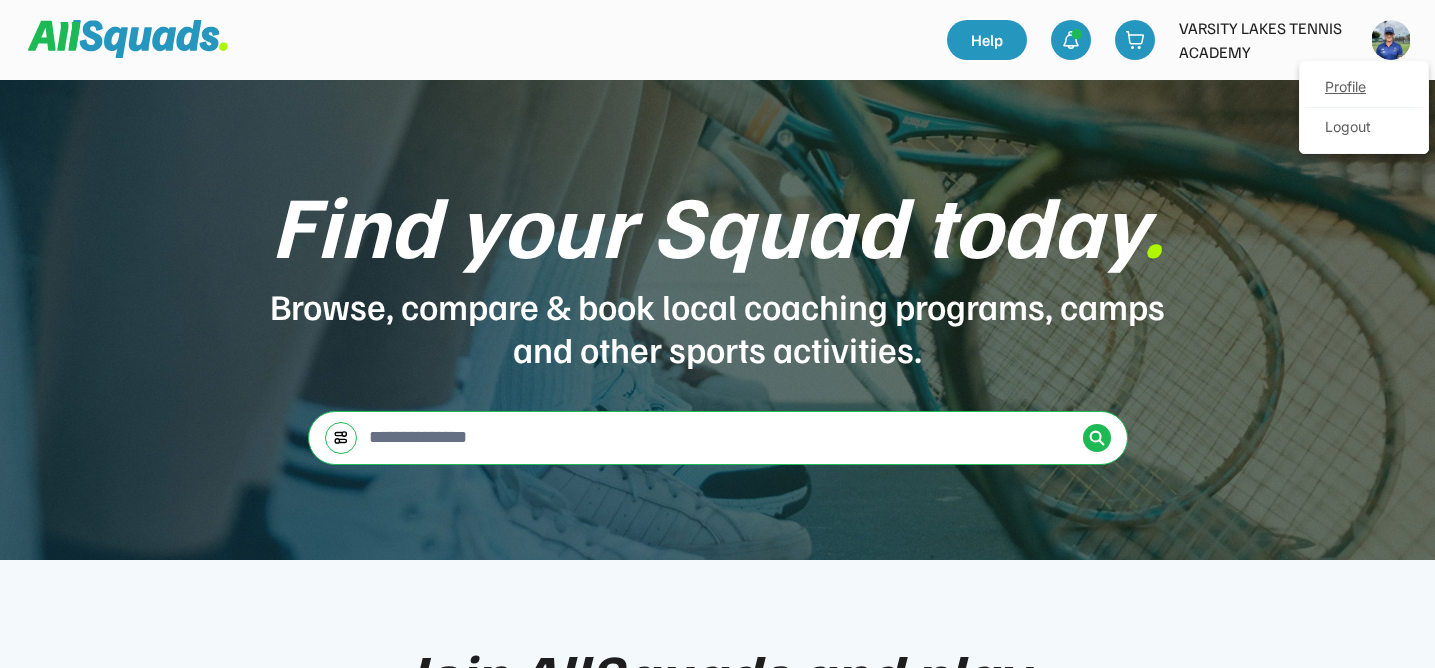 click on "Profile" at bounding box center [1364, 88] 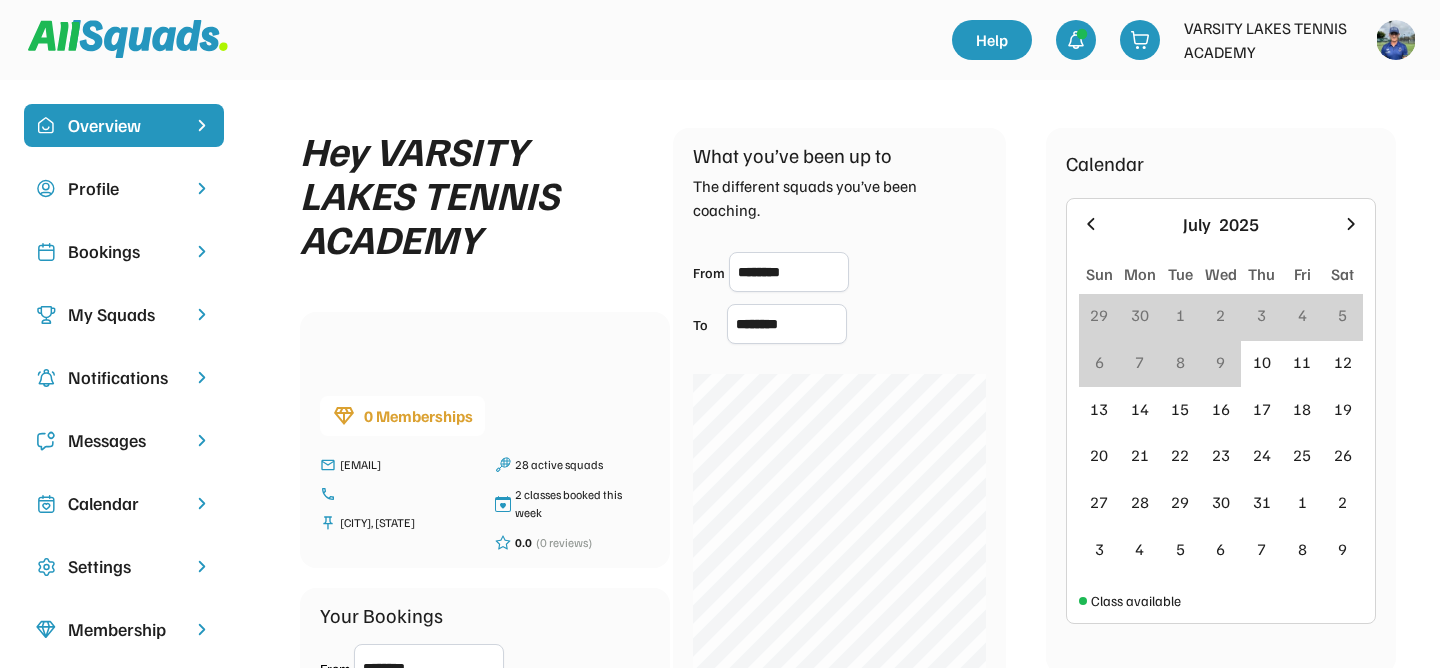 scroll, scrollTop: 0, scrollLeft: 0, axis: both 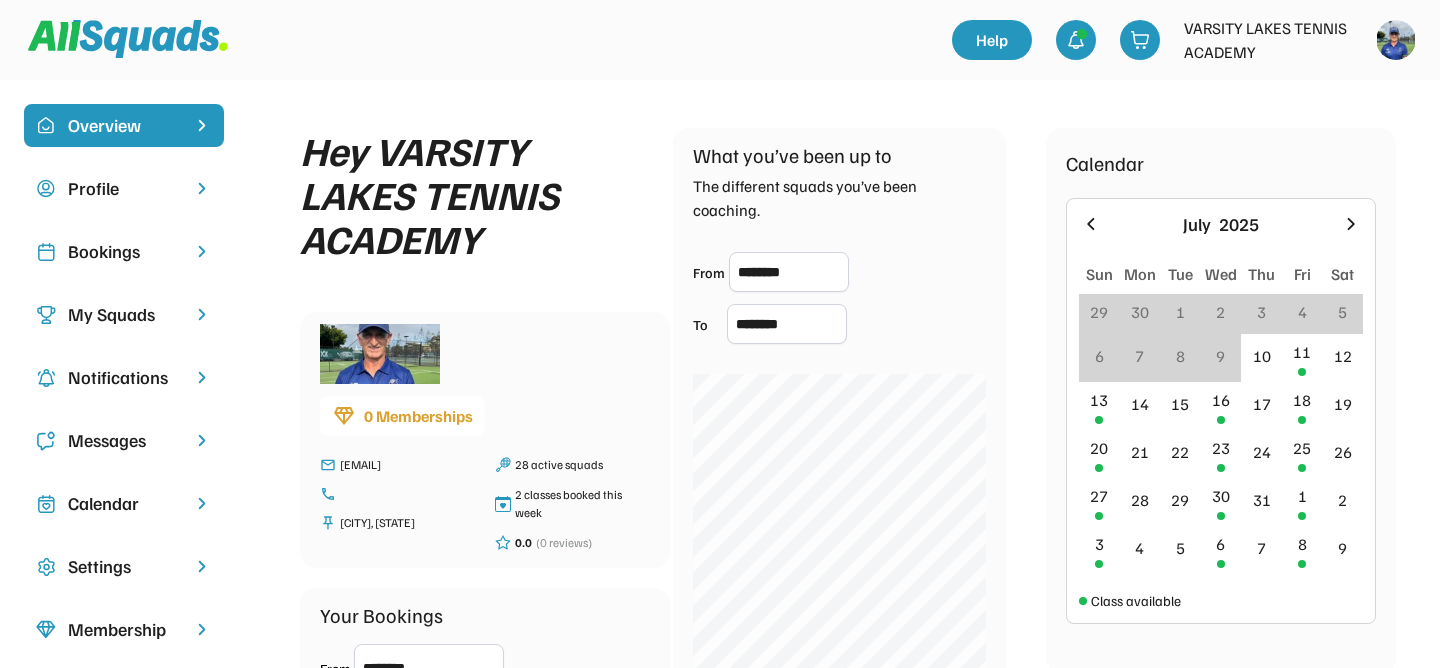 click on "My Squads" at bounding box center (124, 314) 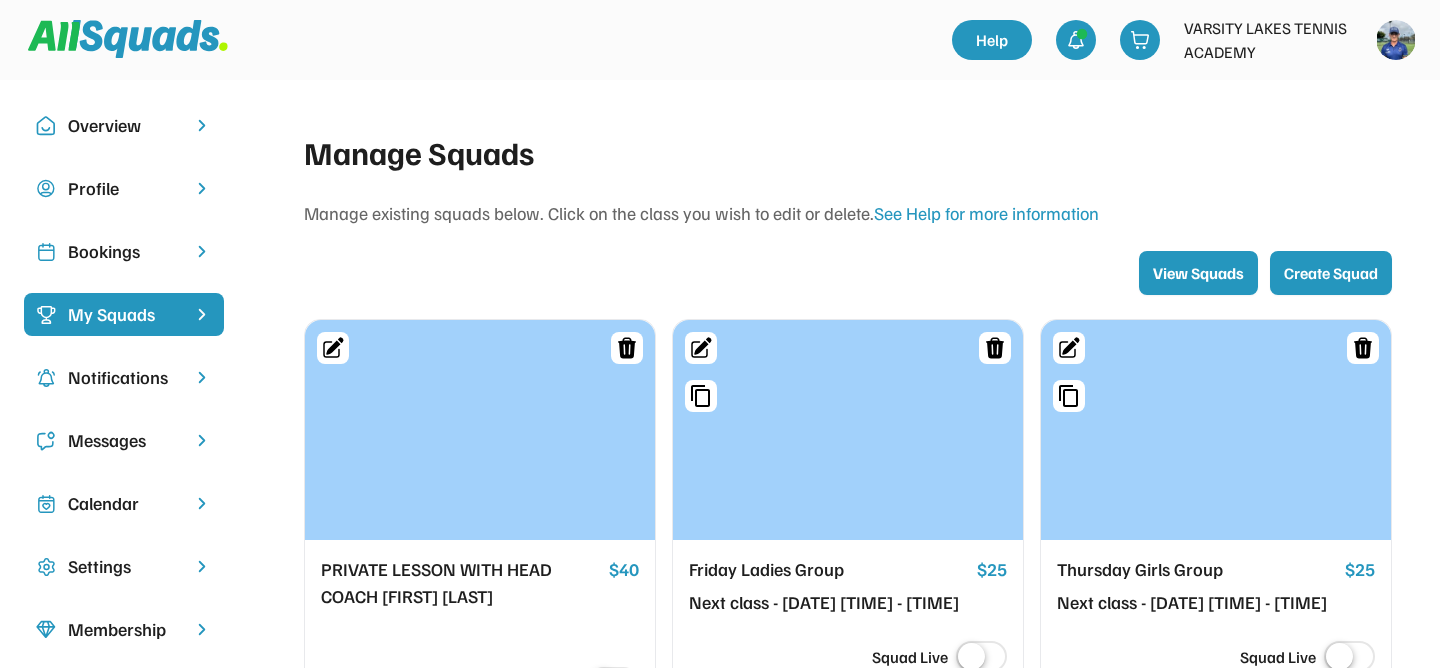 scroll, scrollTop: 0, scrollLeft: 2, axis: horizontal 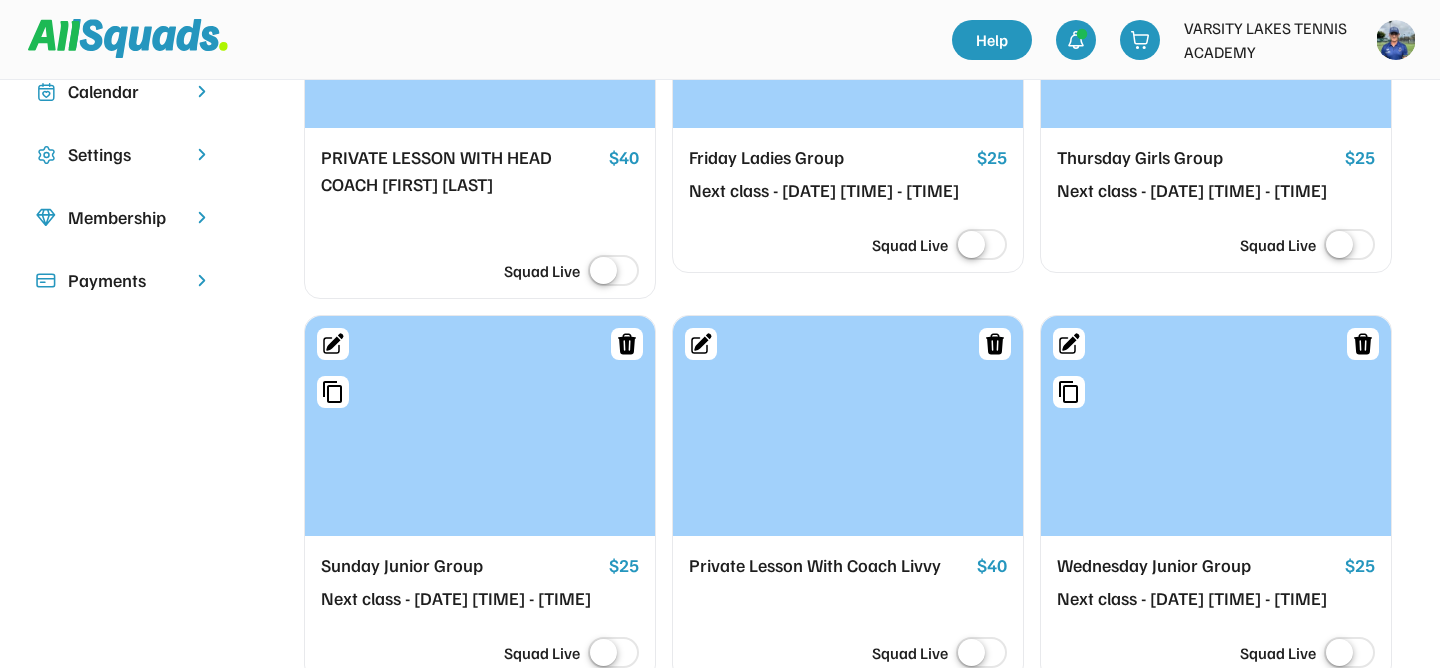 click at bounding box center (848, 426) 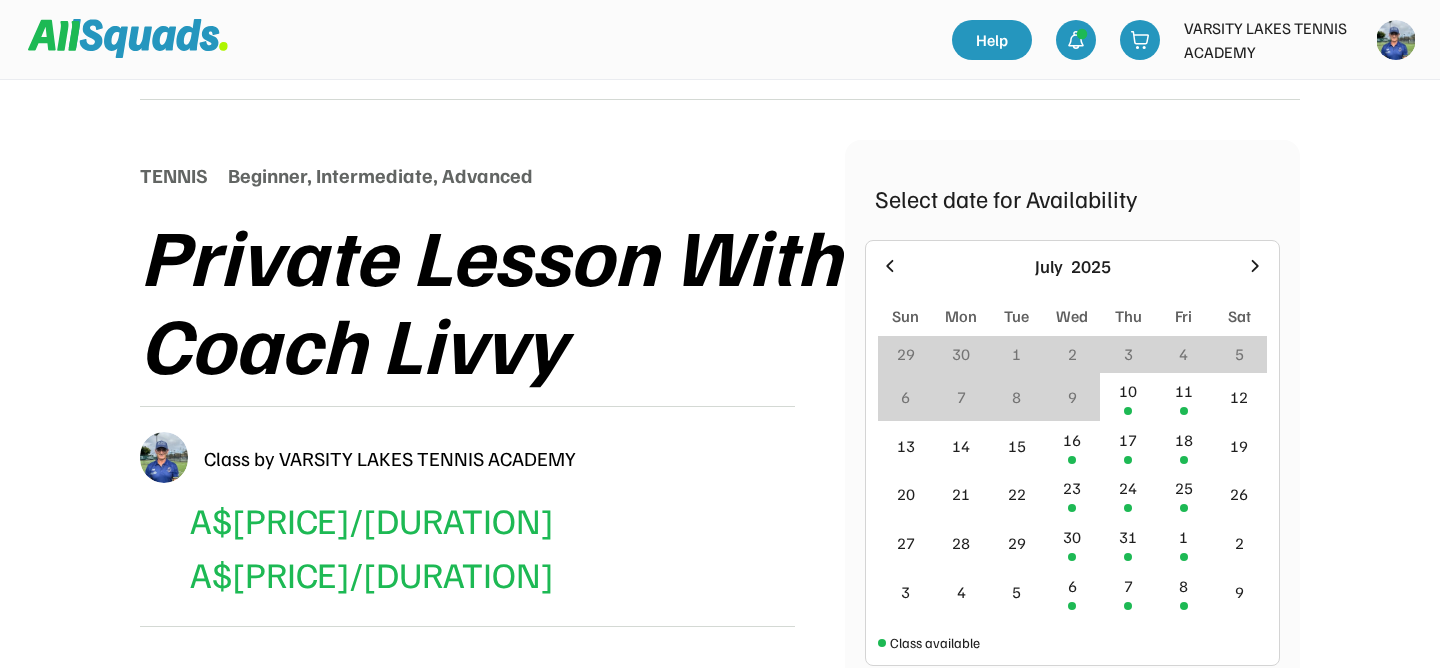 scroll, scrollTop: 184, scrollLeft: 0, axis: vertical 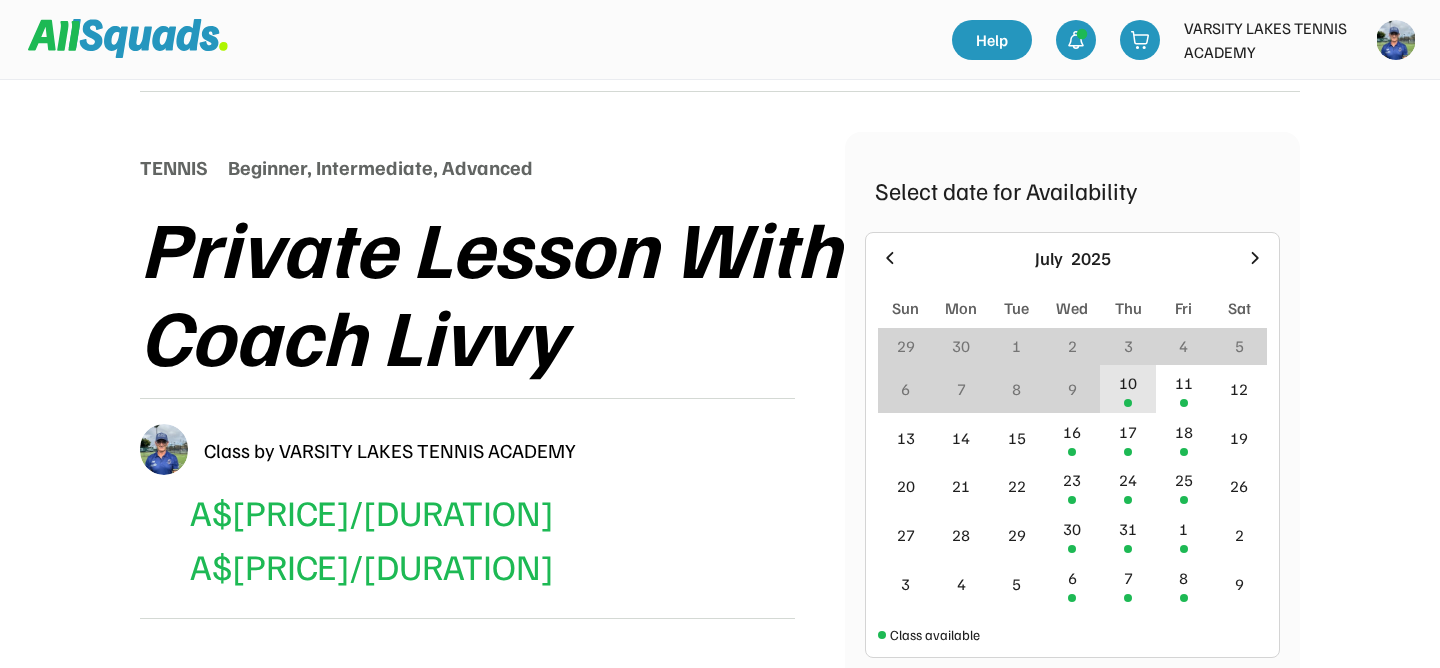 click on "10" at bounding box center [1128, 389] 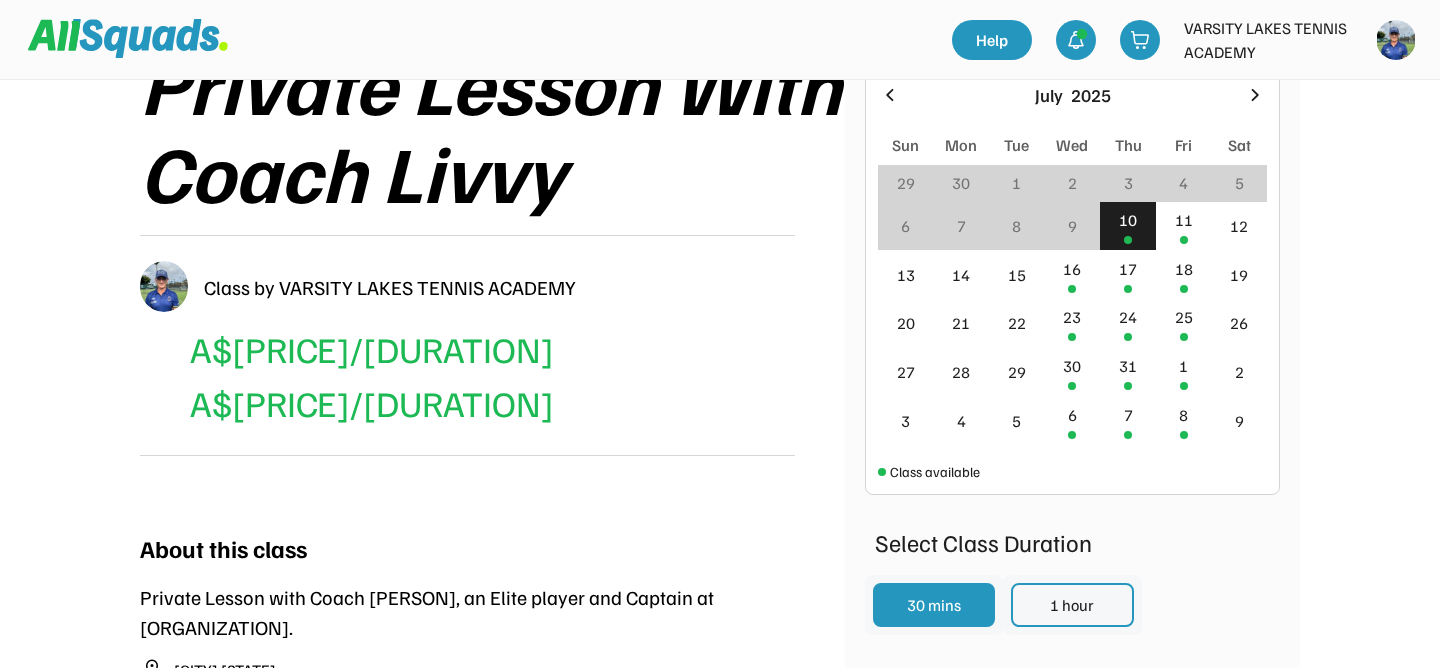 scroll, scrollTop: 329, scrollLeft: 0, axis: vertical 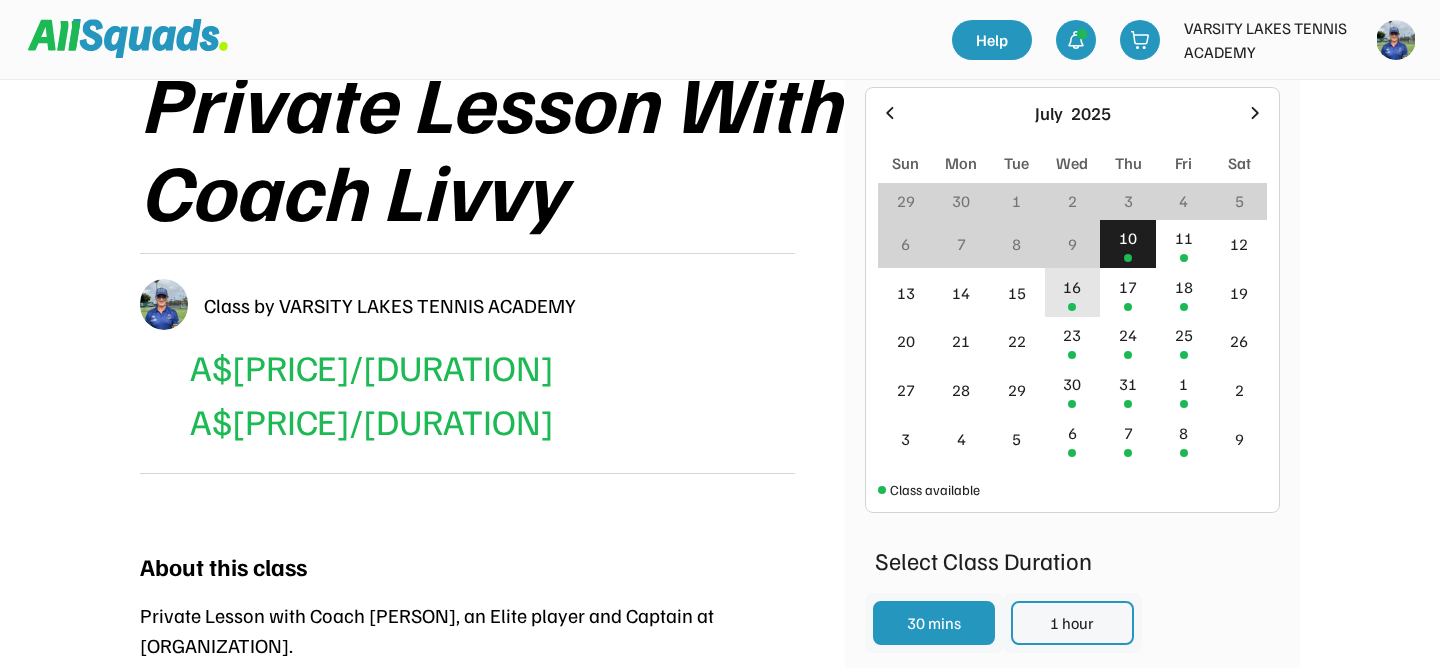 click on "16" at bounding box center (1073, 292) 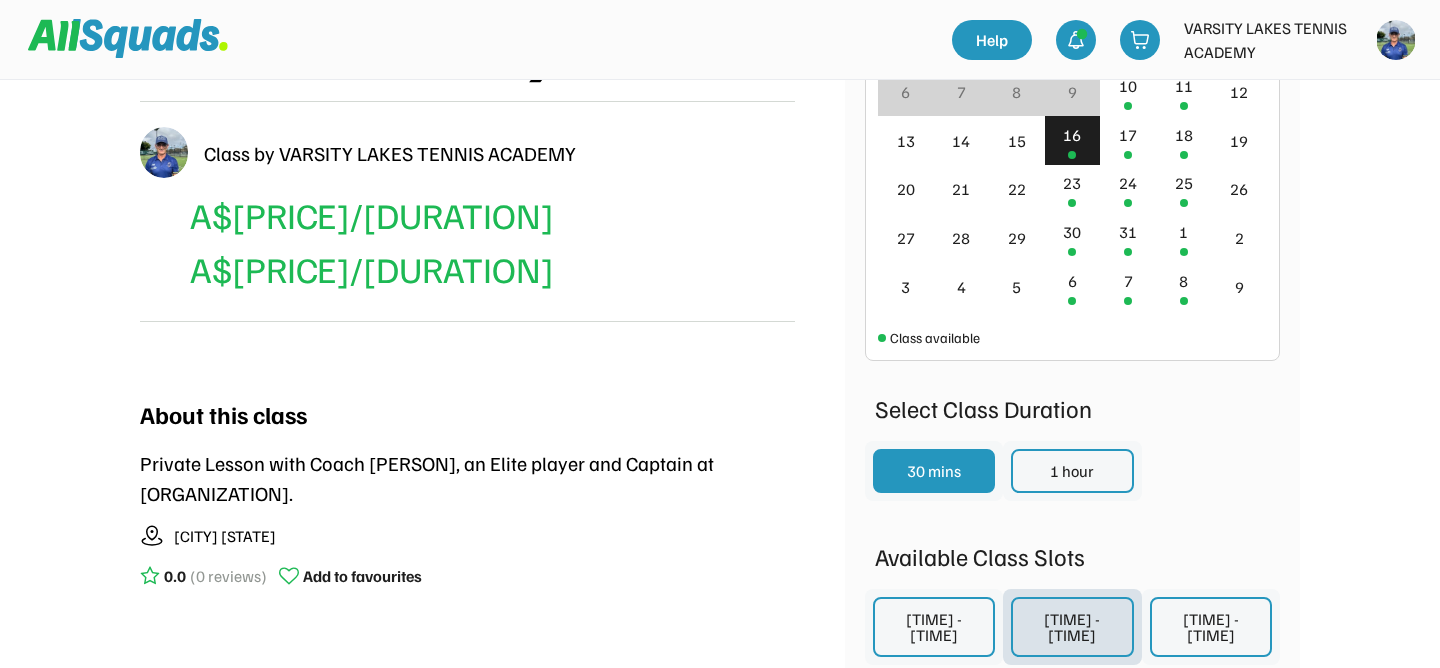 scroll, scrollTop: 480, scrollLeft: 0, axis: vertical 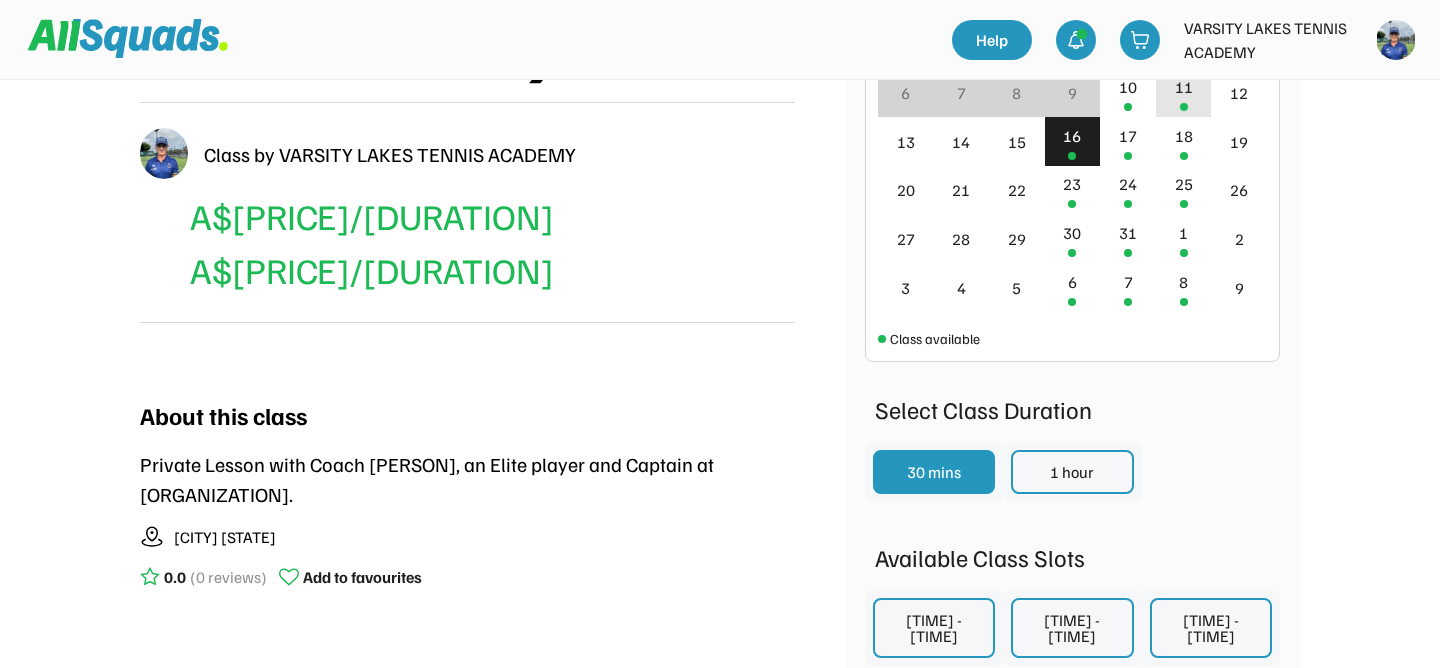 click at bounding box center [1184, 107] 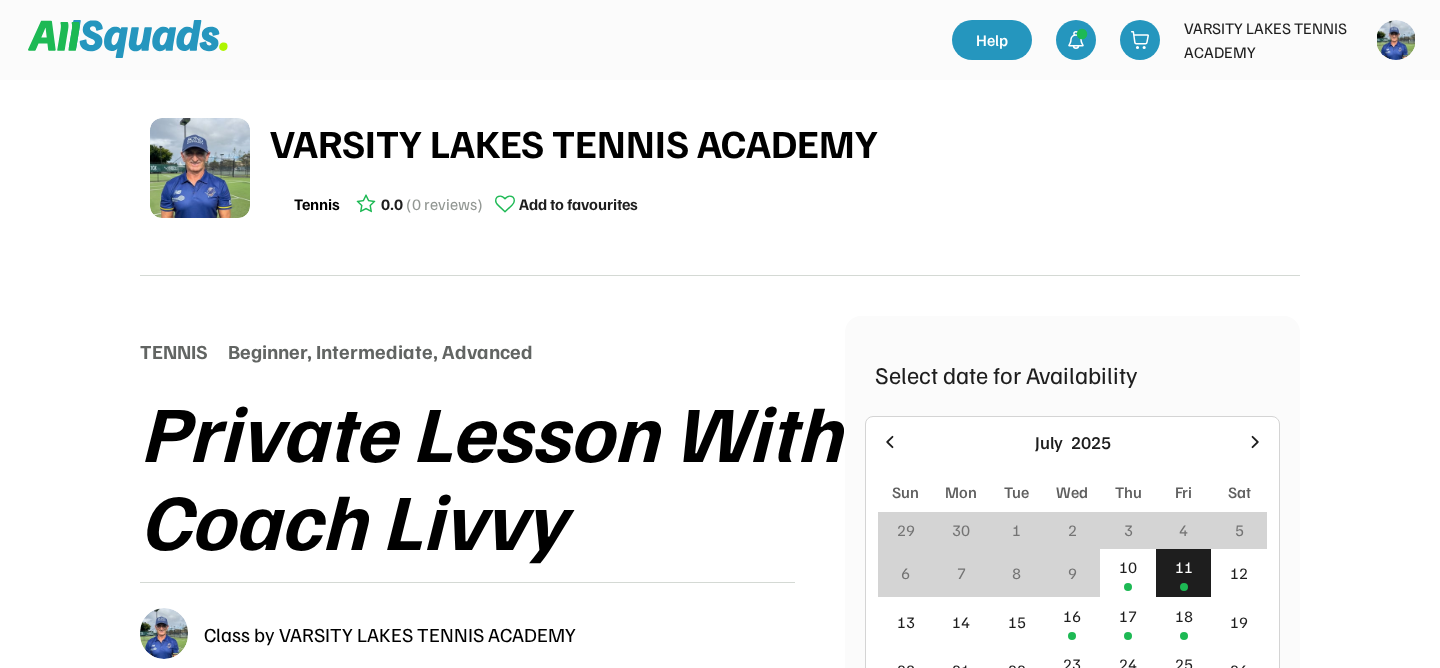 scroll, scrollTop: 0, scrollLeft: 0, axis: both 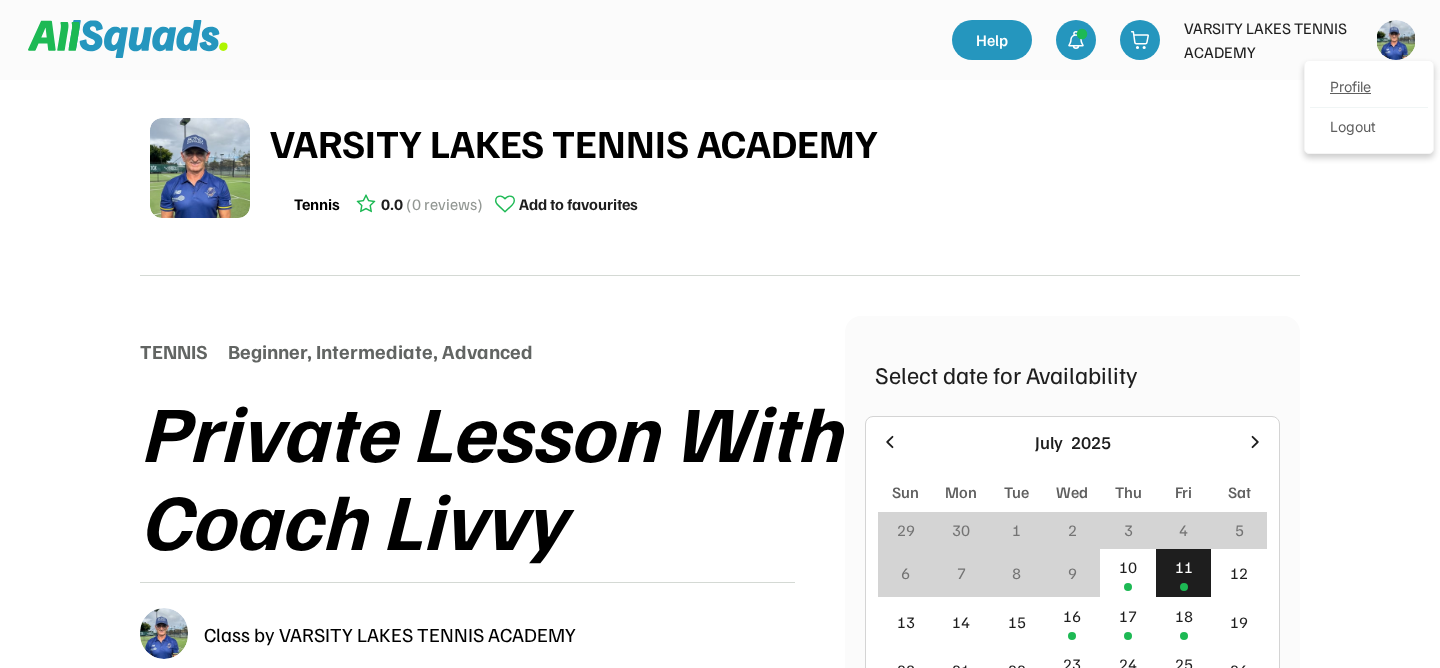 click on "Profile" at bounding box center (1369, 88) 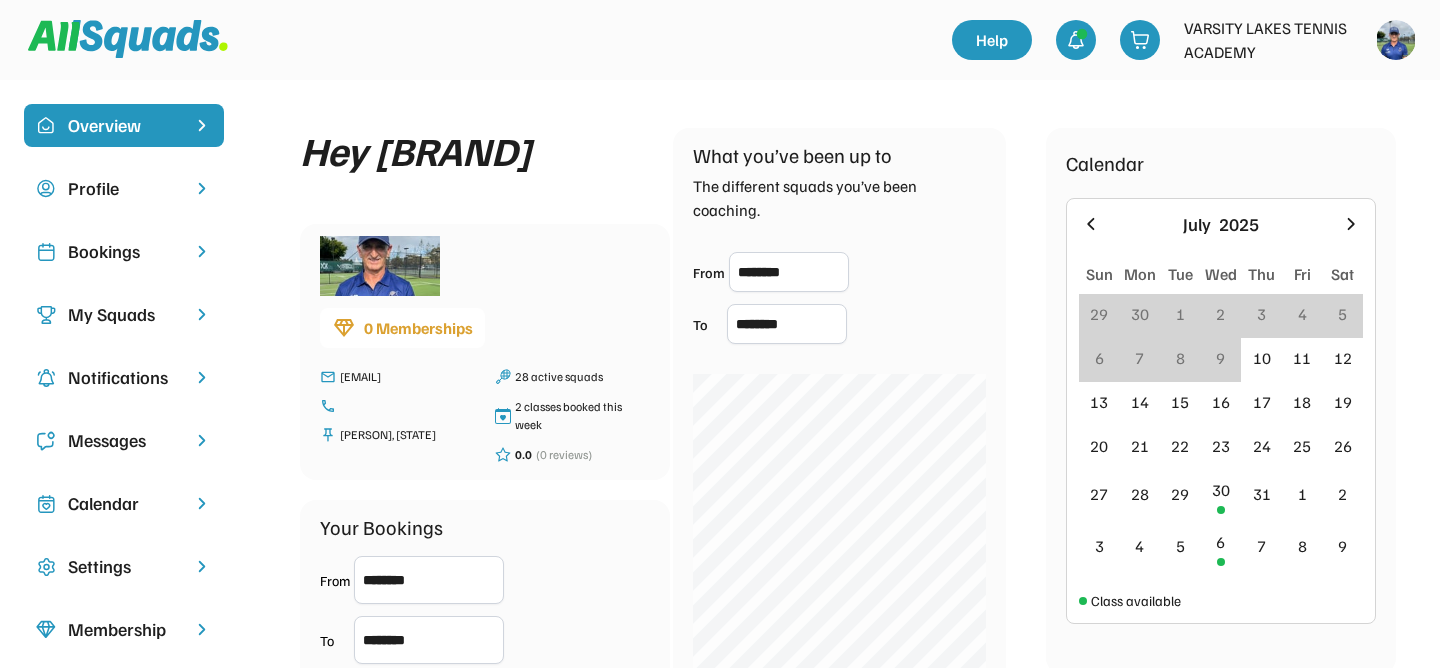 scroll, scrollTop: 0, scrollLeft: 0, axis: both 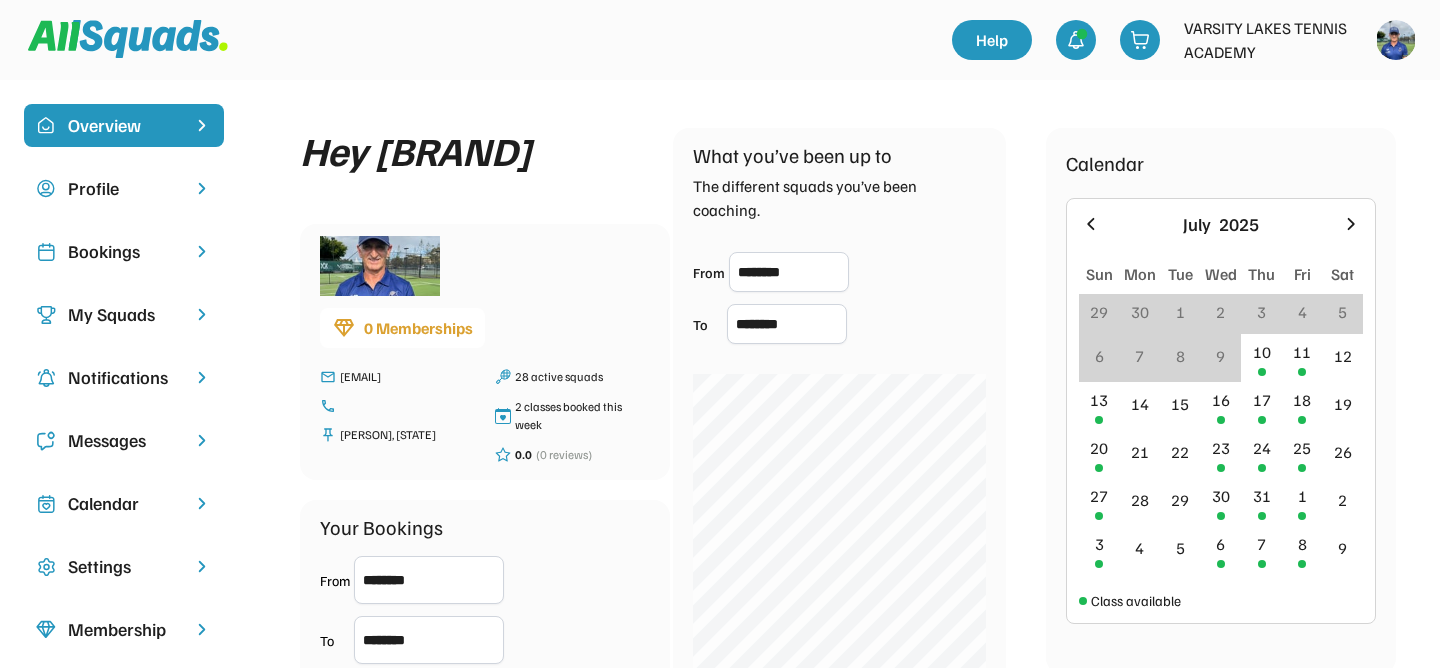 click on "My Squads" at bounding box center [124, 314] 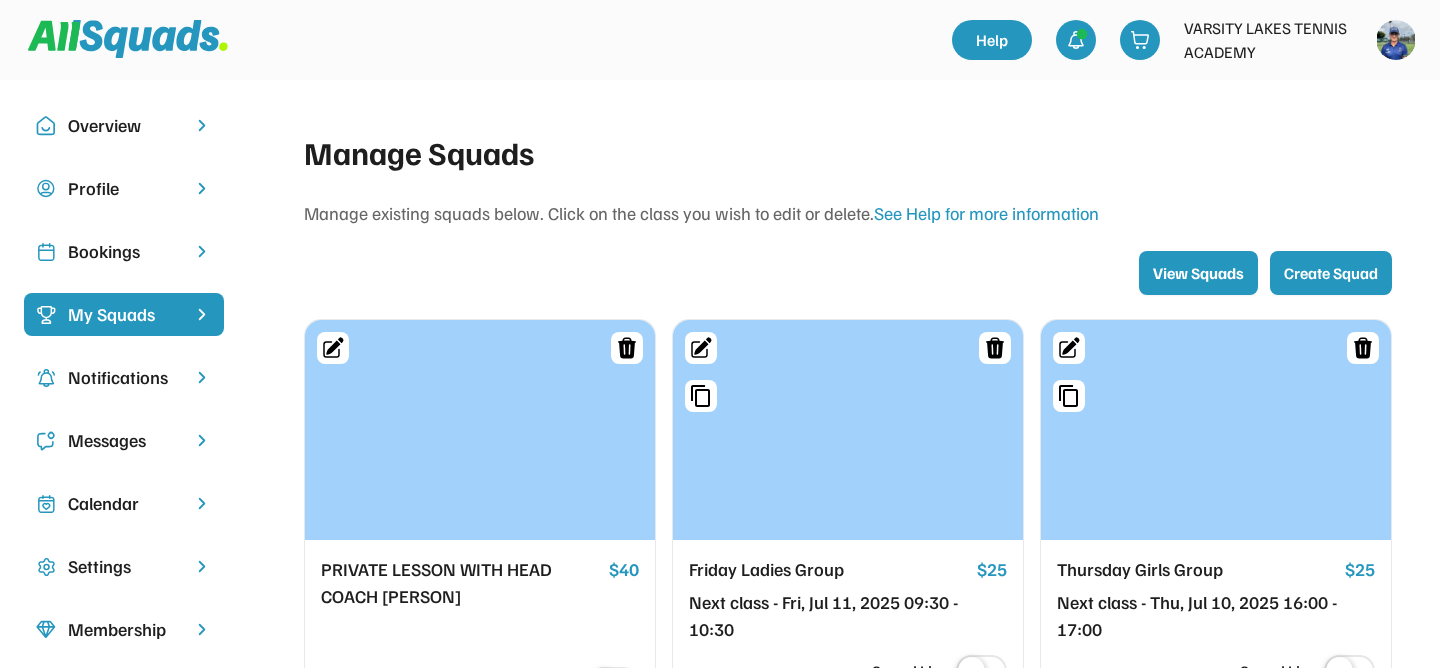 click on "Bookings" at bounding box center [124, 251] 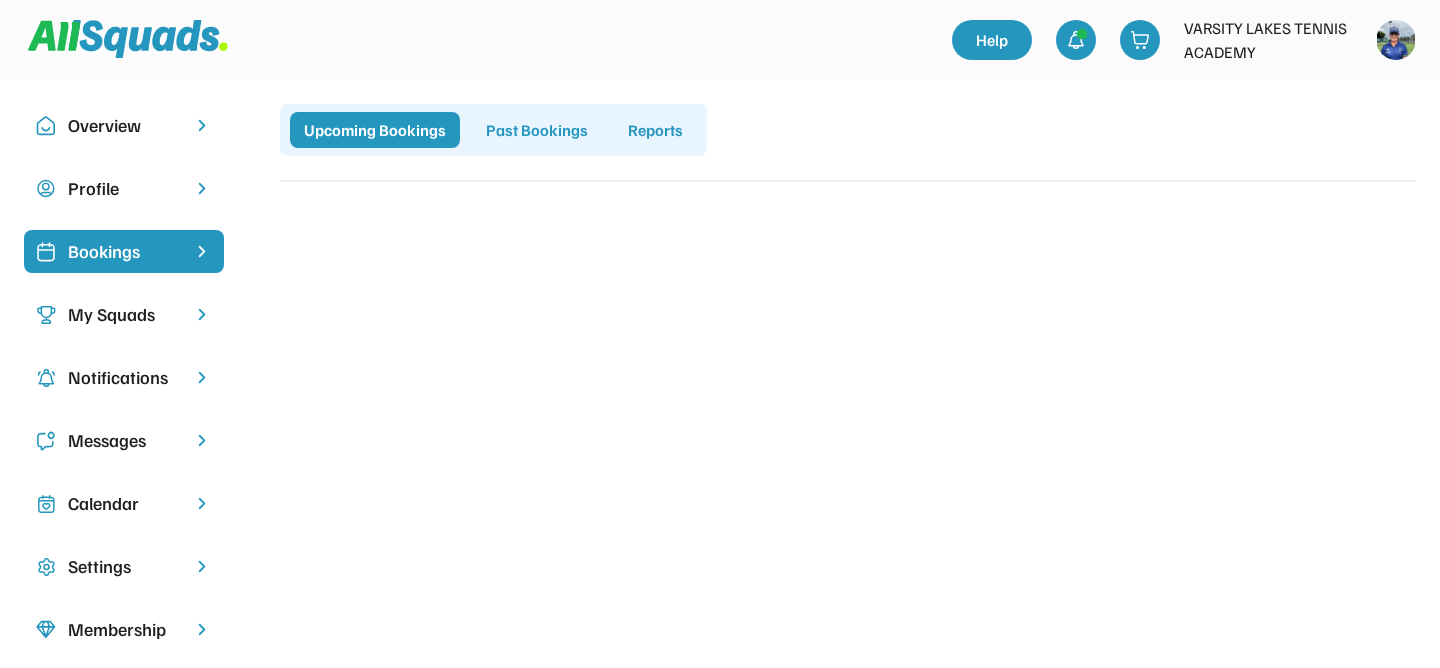 click on "My Squads" at bounding box center [124, 314] 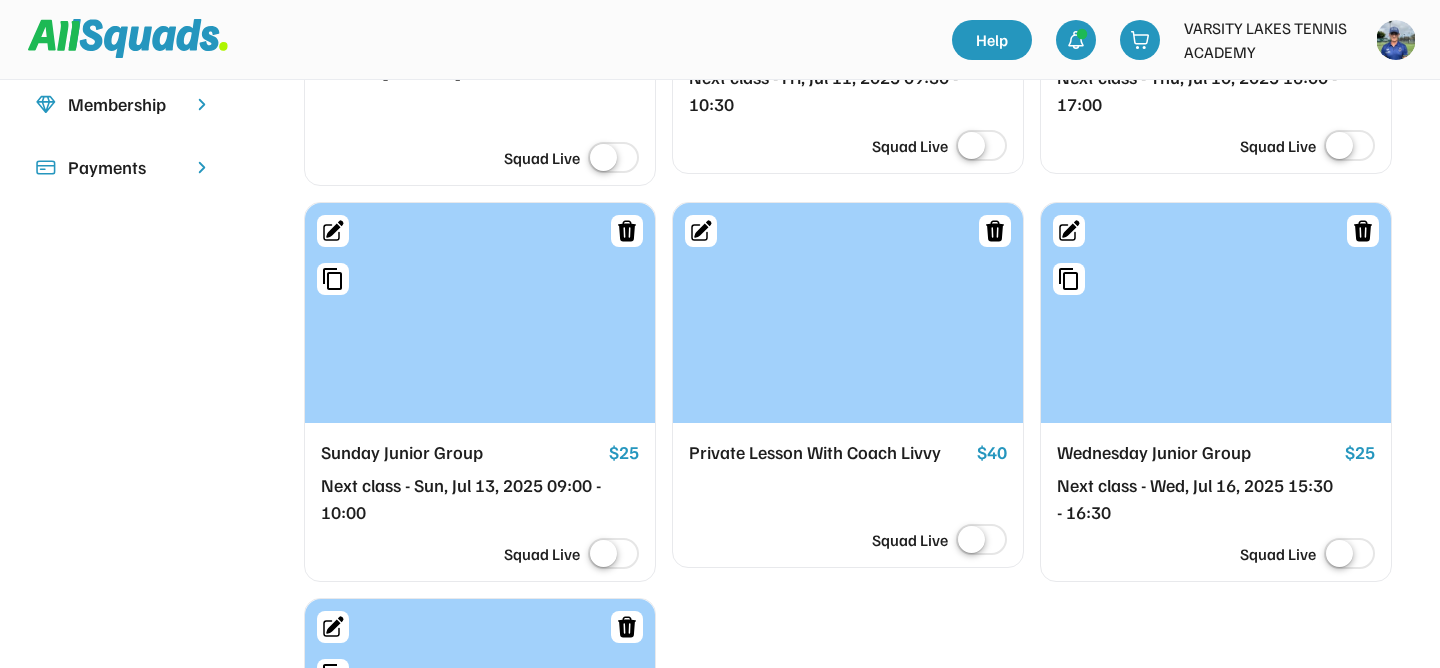 scroll, scrollTop: 538, scrollLeft: 0, axis: vertical 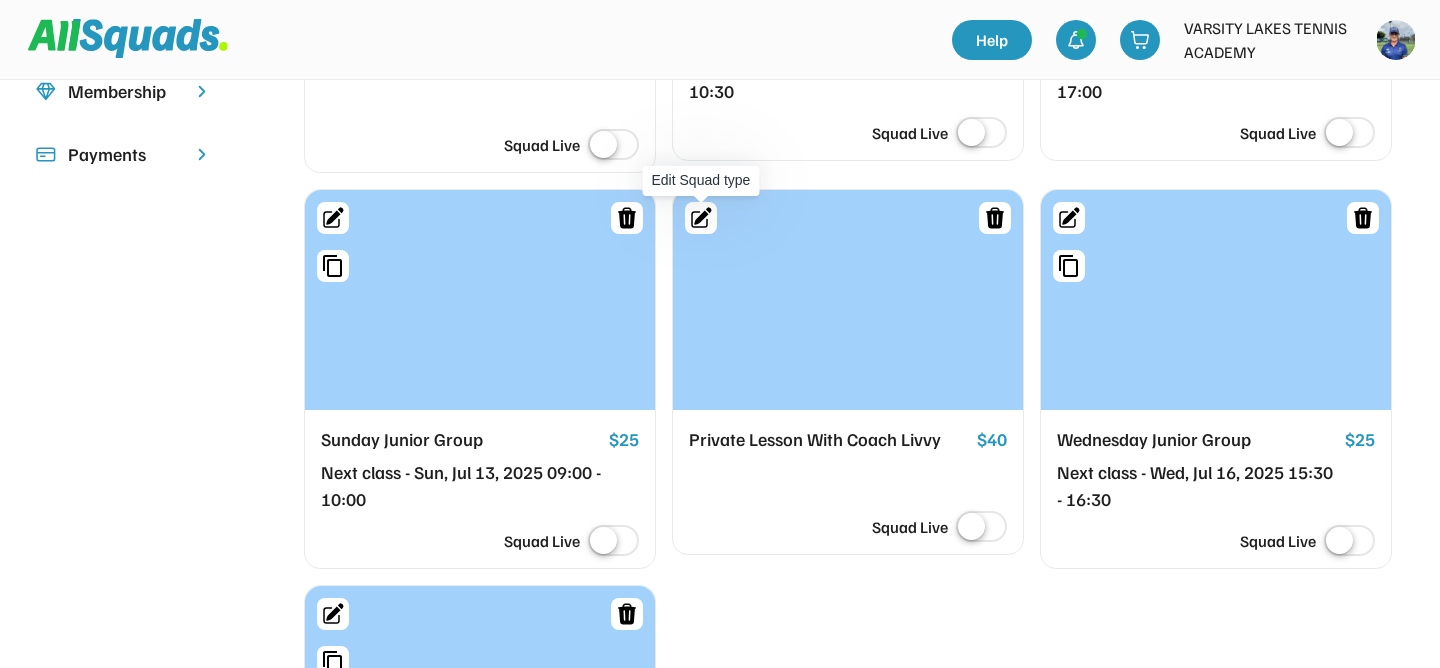 click at bounding box center [701, 218] 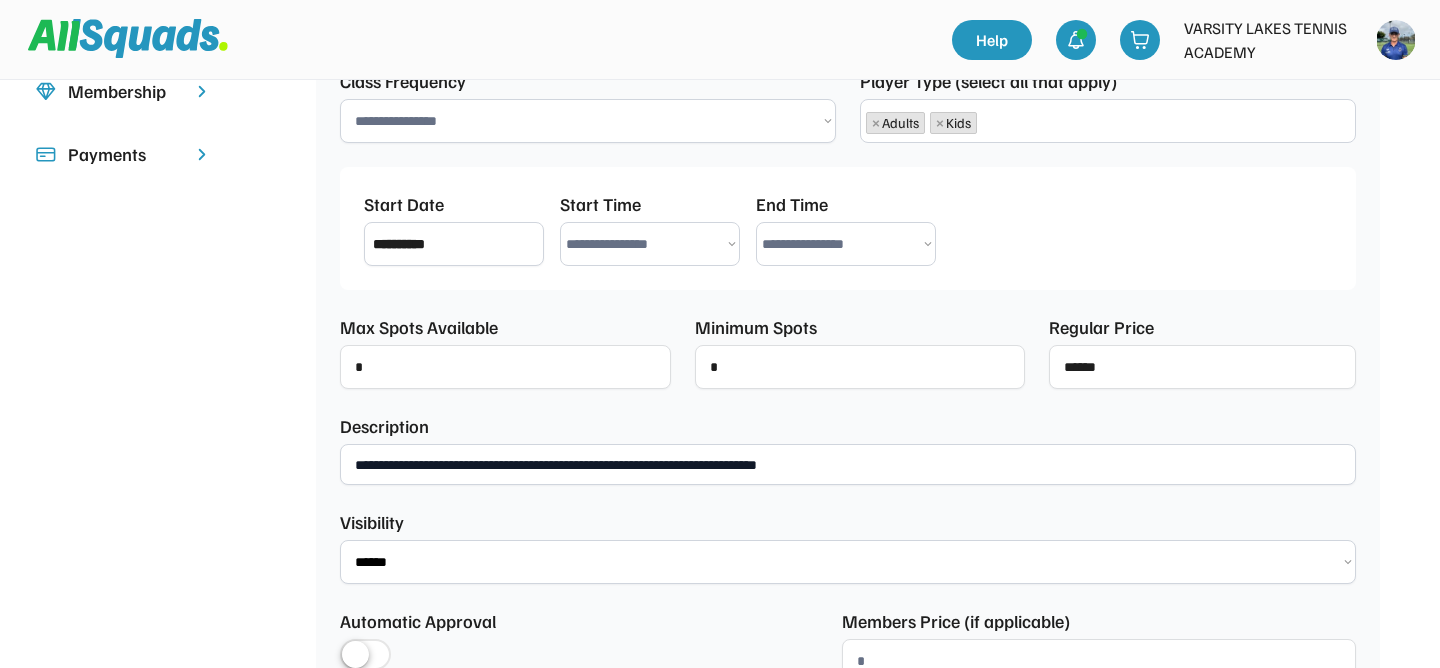 scroll, scrollTop: 267, scrollLeft: 0, axis: vertical 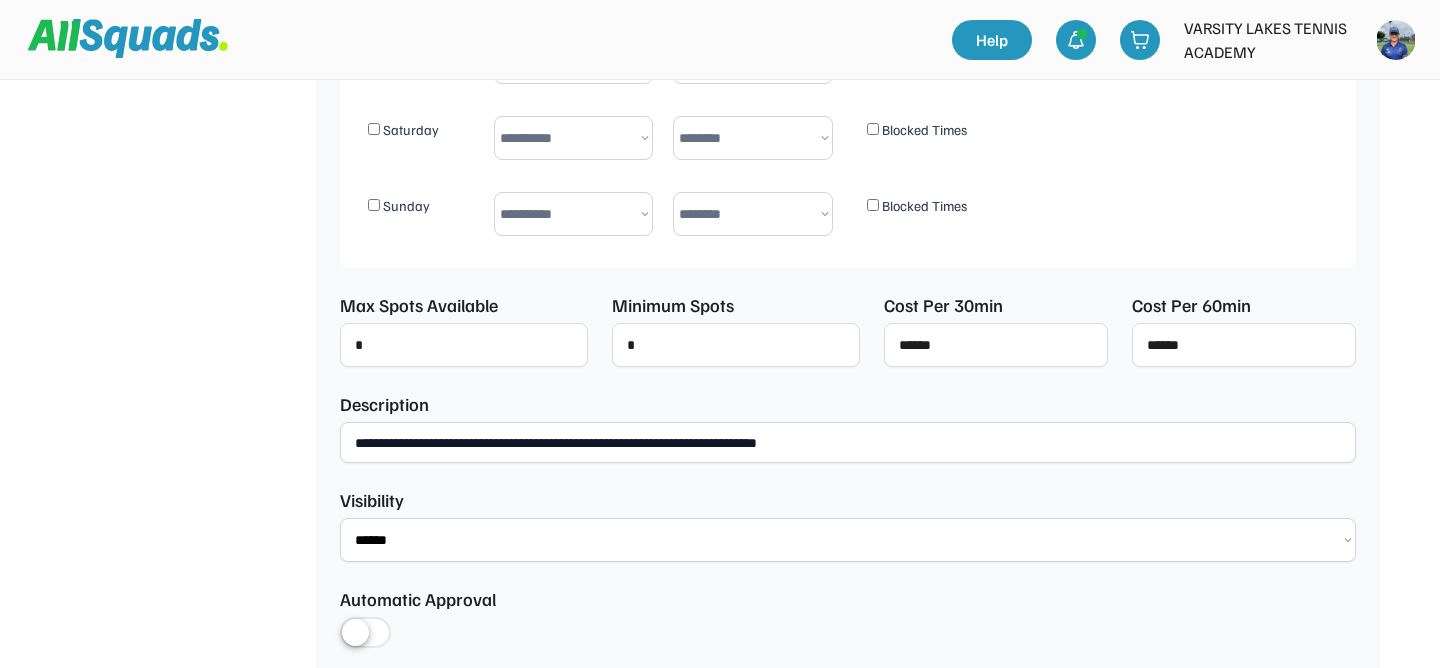 click on "**********" at bounding box center (848, 442) 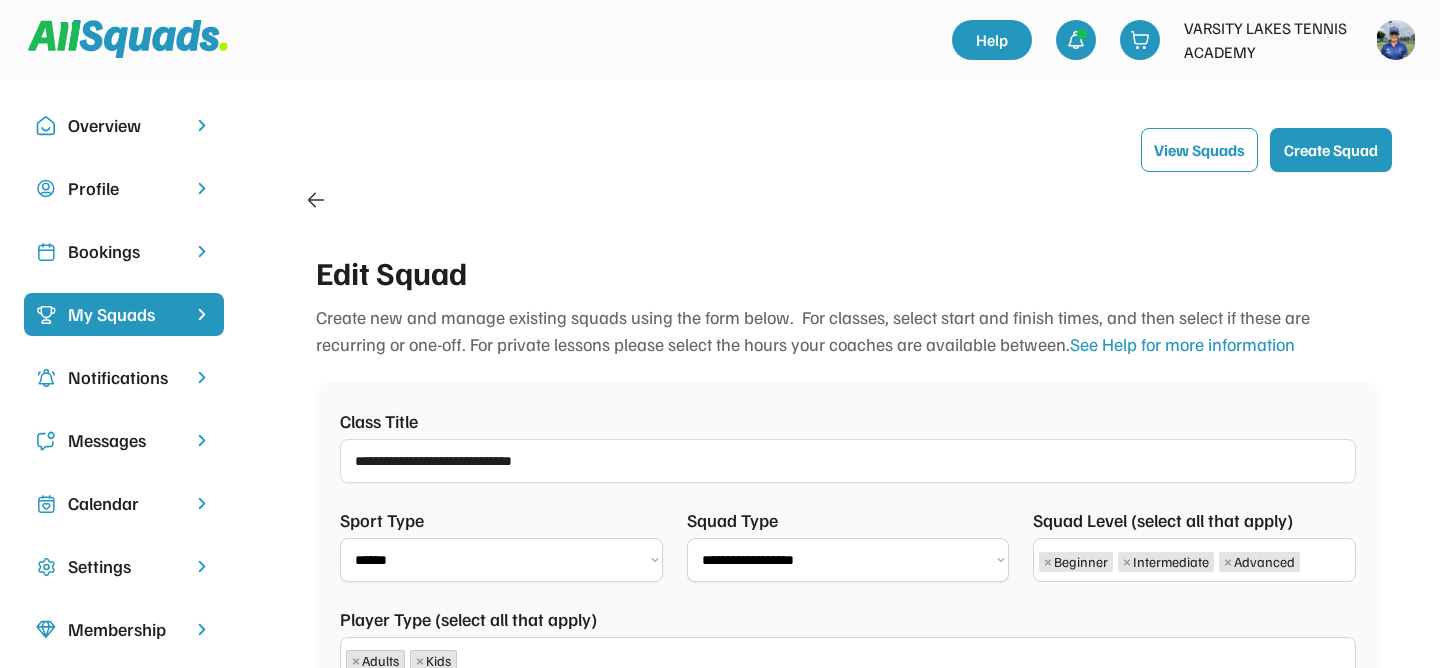 scroll, scrollTop: 0, scrollLeft: 4, axis: horizontal 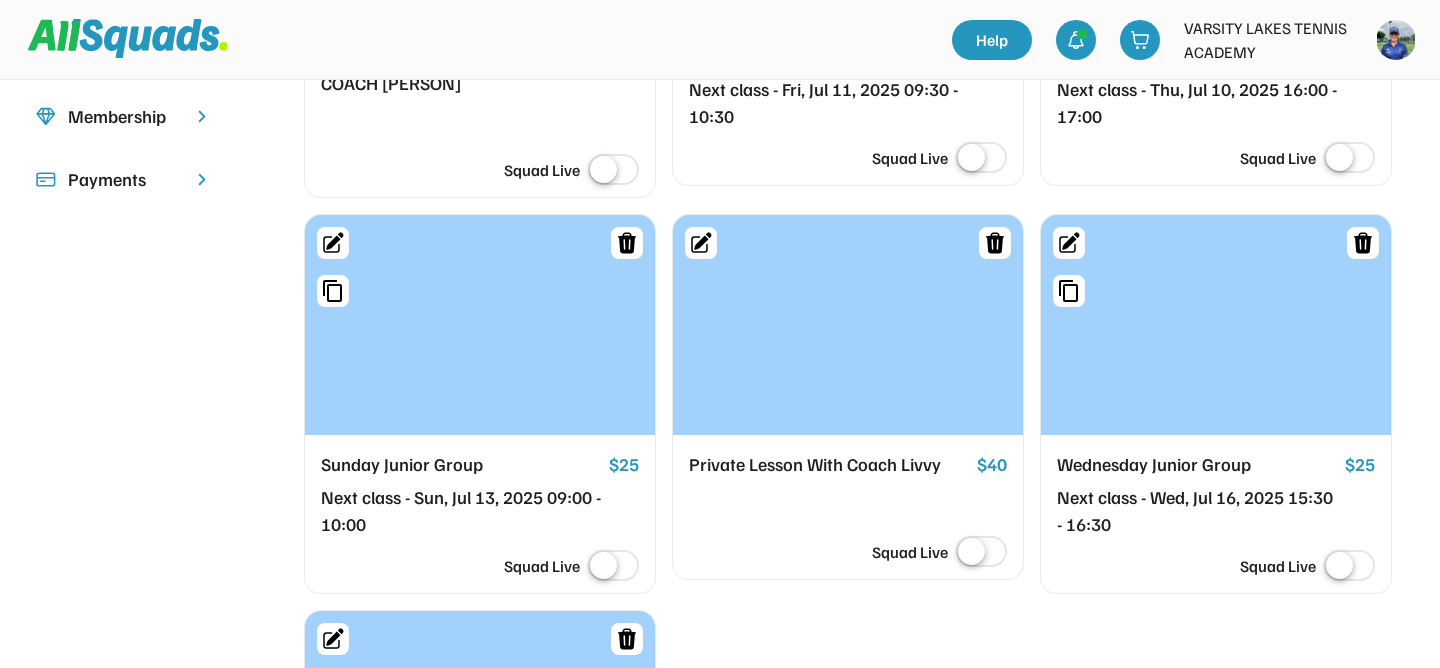 click at bounding box center (995, 243) 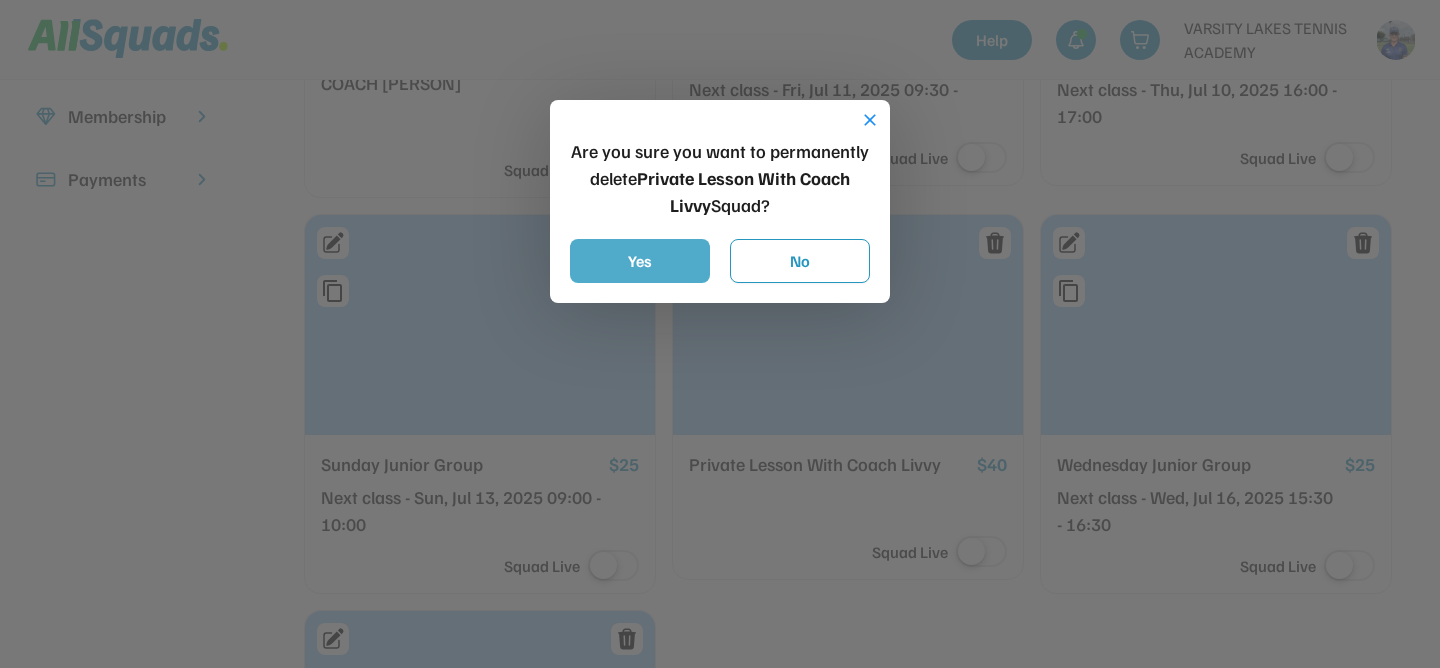 click on "Yes" at bounding box center [640, 261] 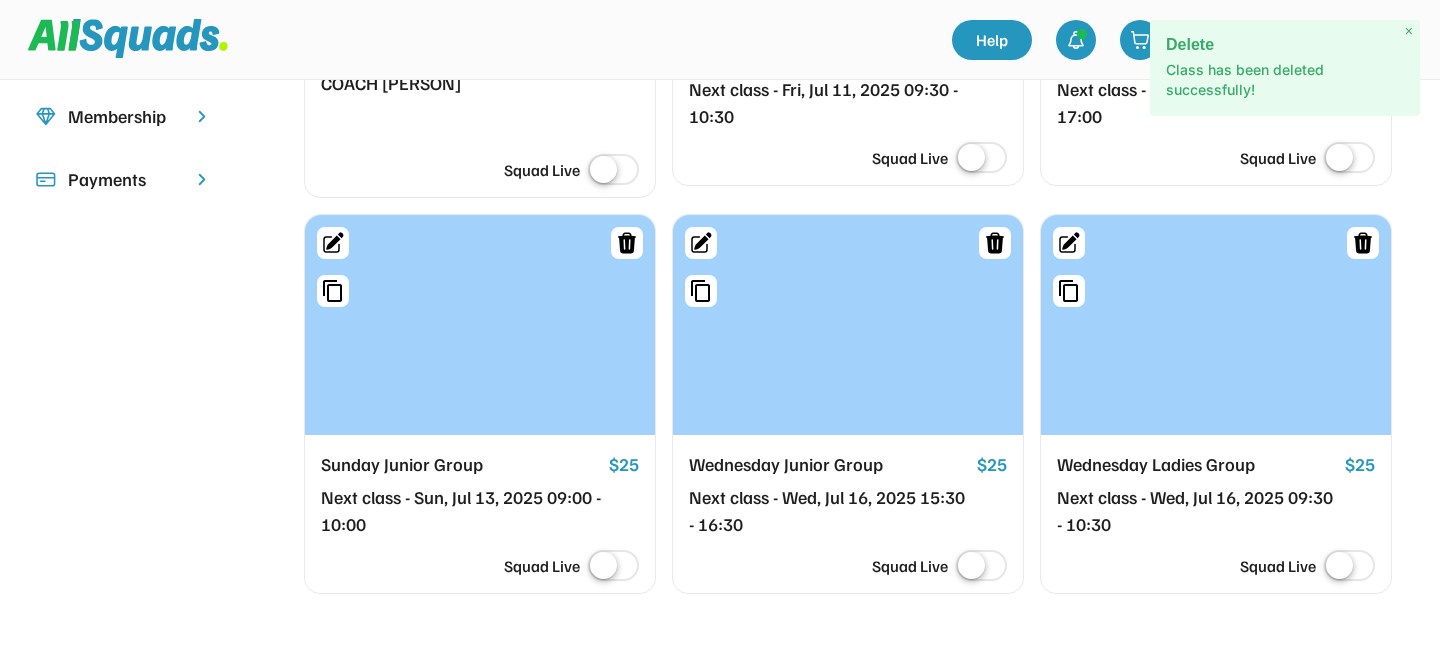 click on "×" at bounding box center [1409, 31] 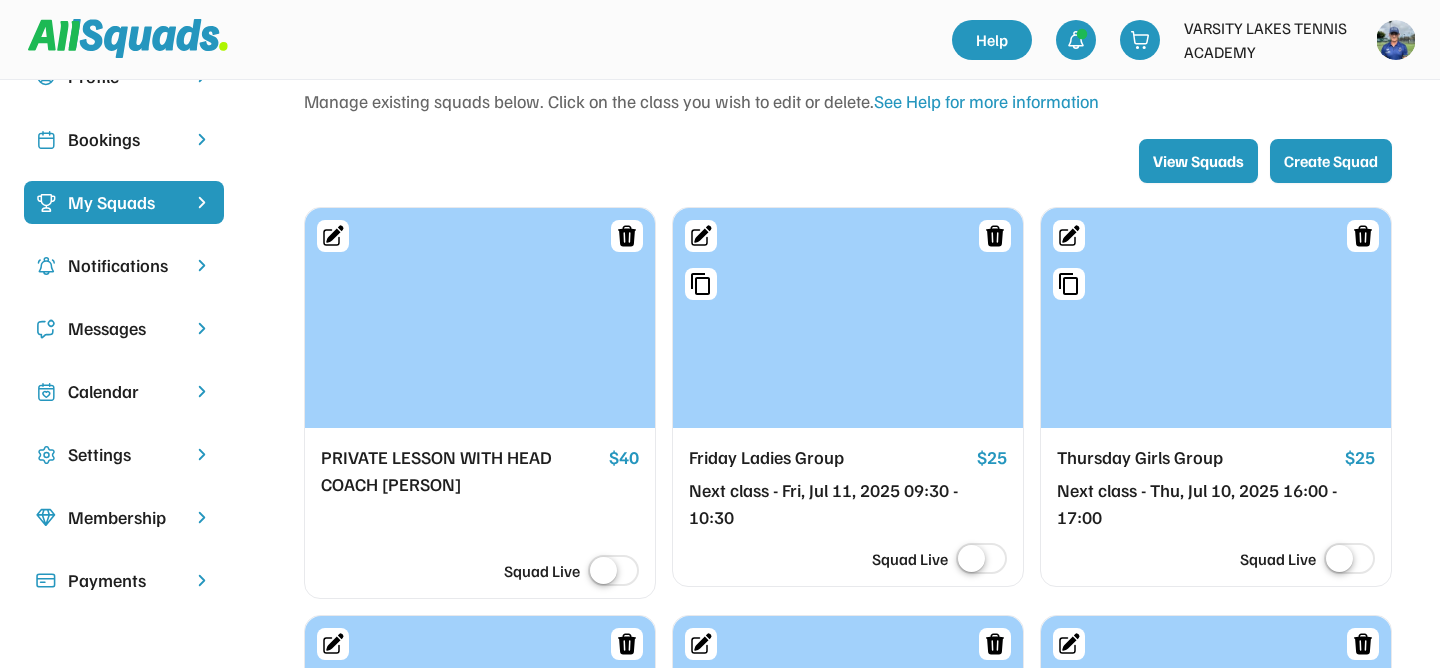 scroll, scrollTop: 107, scrollLeft: 0, axis: vertical 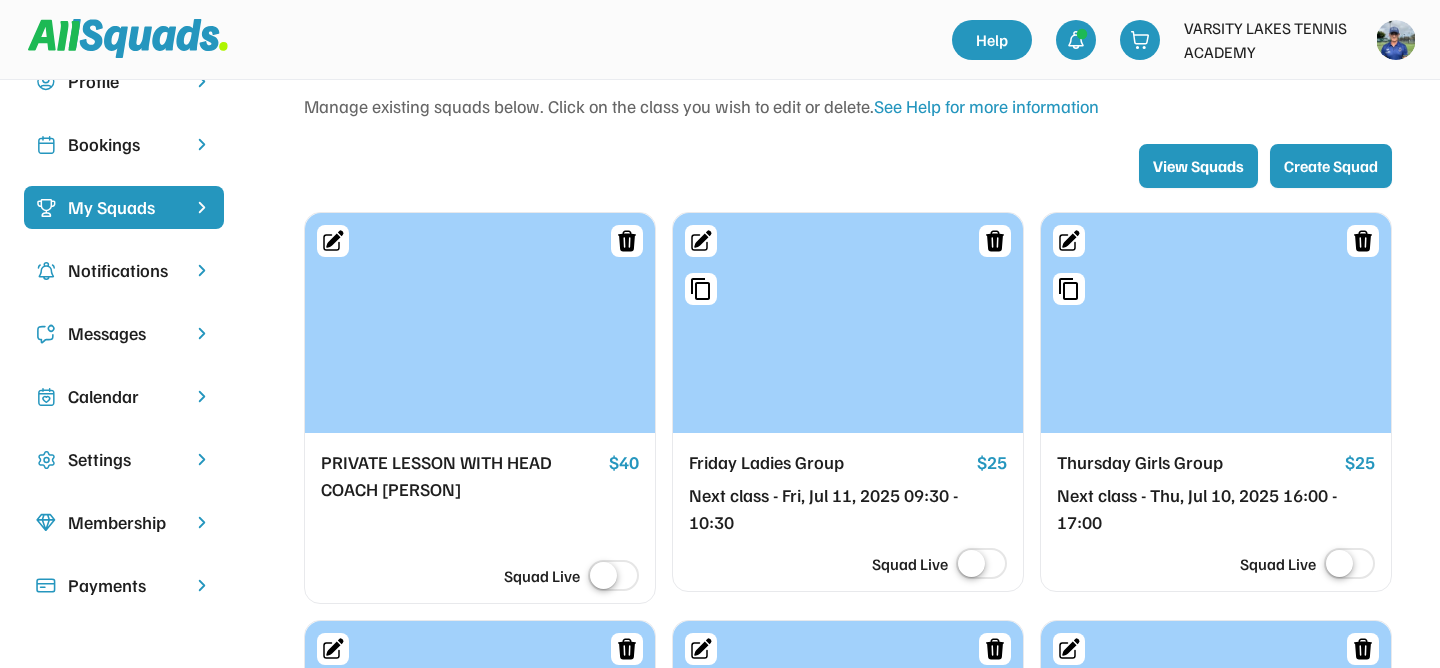 click on "Create Squad" at bounding box center (1331, 166) 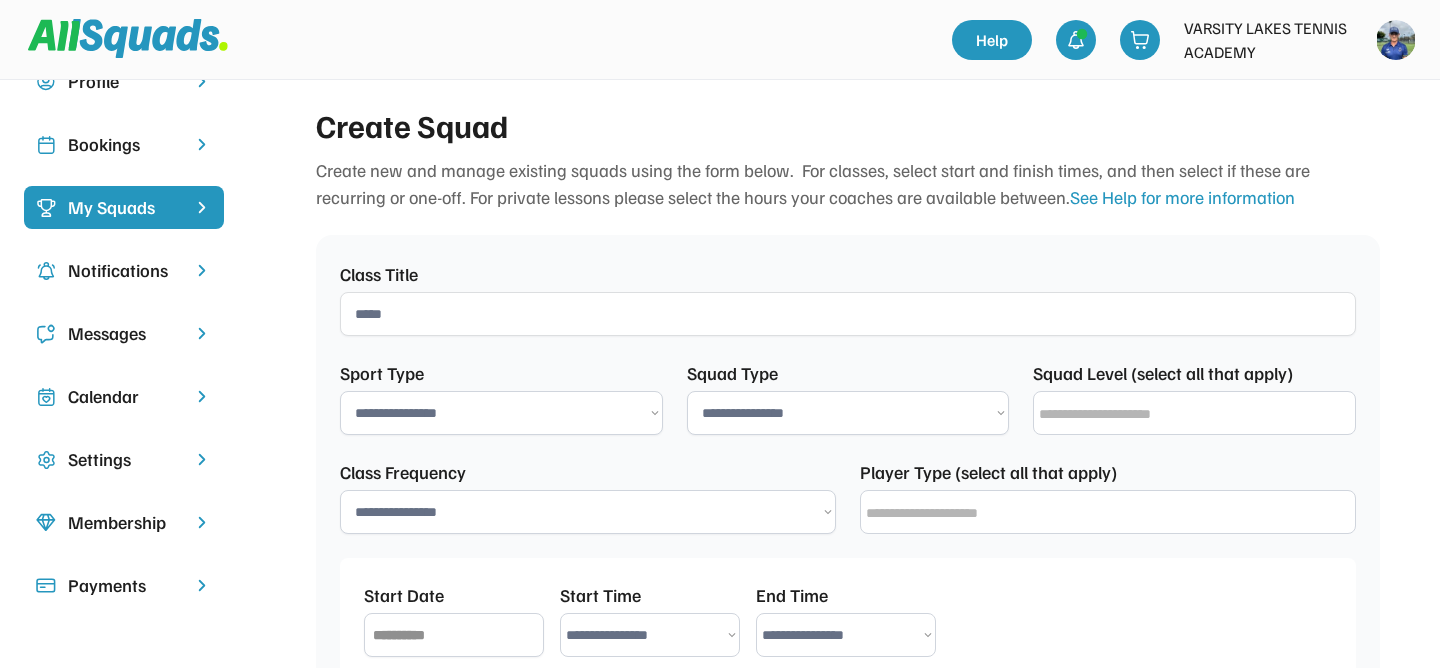 click at bounding box center [848, 314] 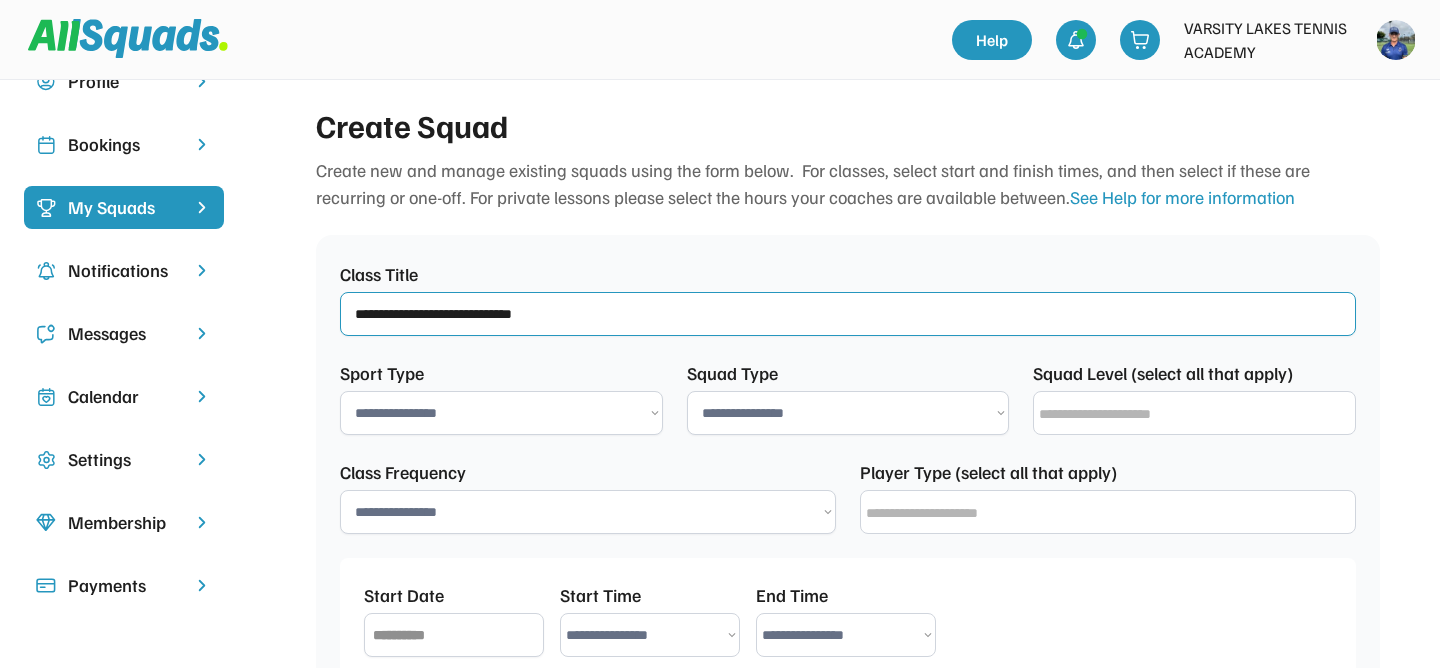 type on "**********" 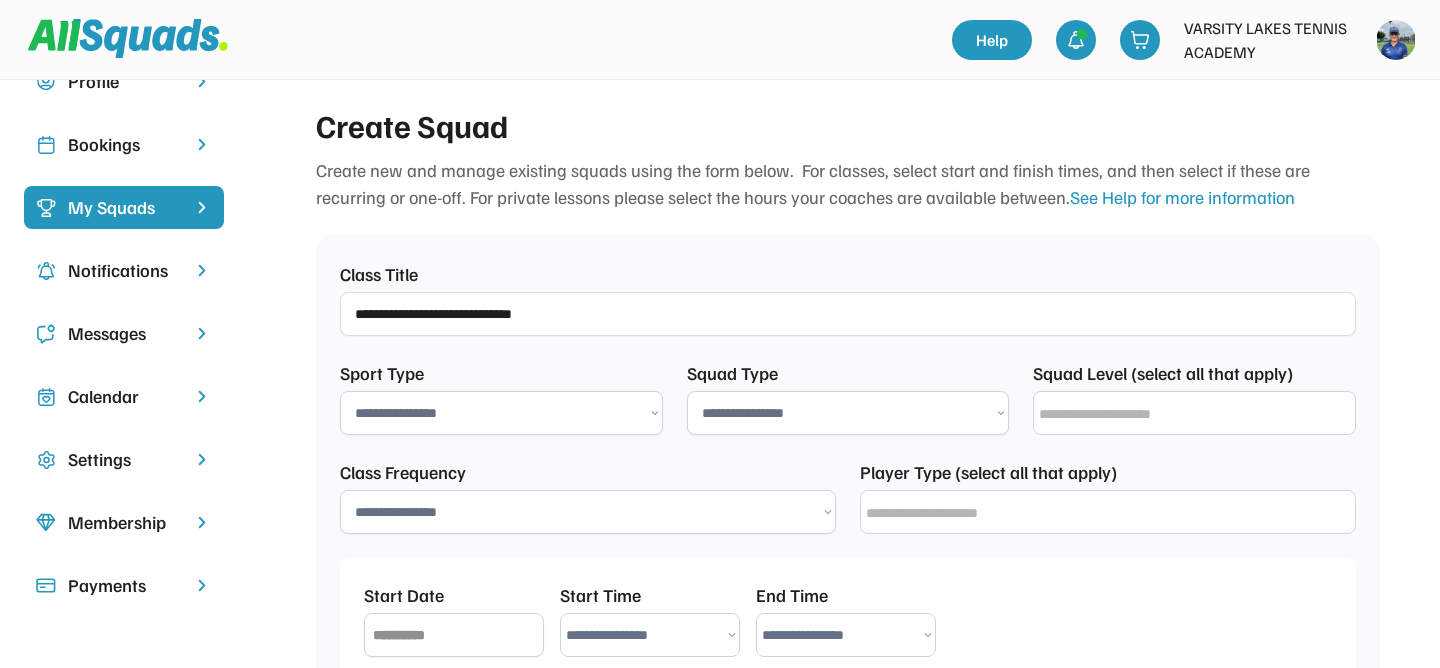 select on "**********" 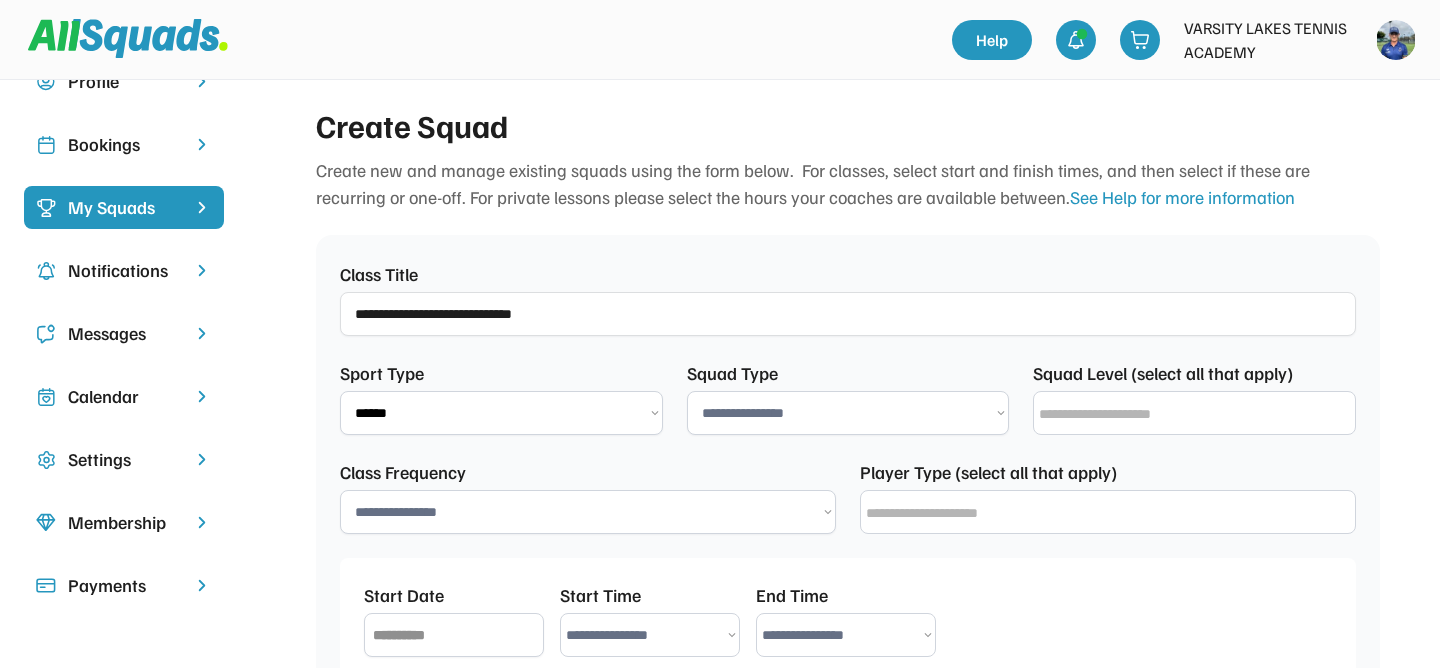 select on "**********" 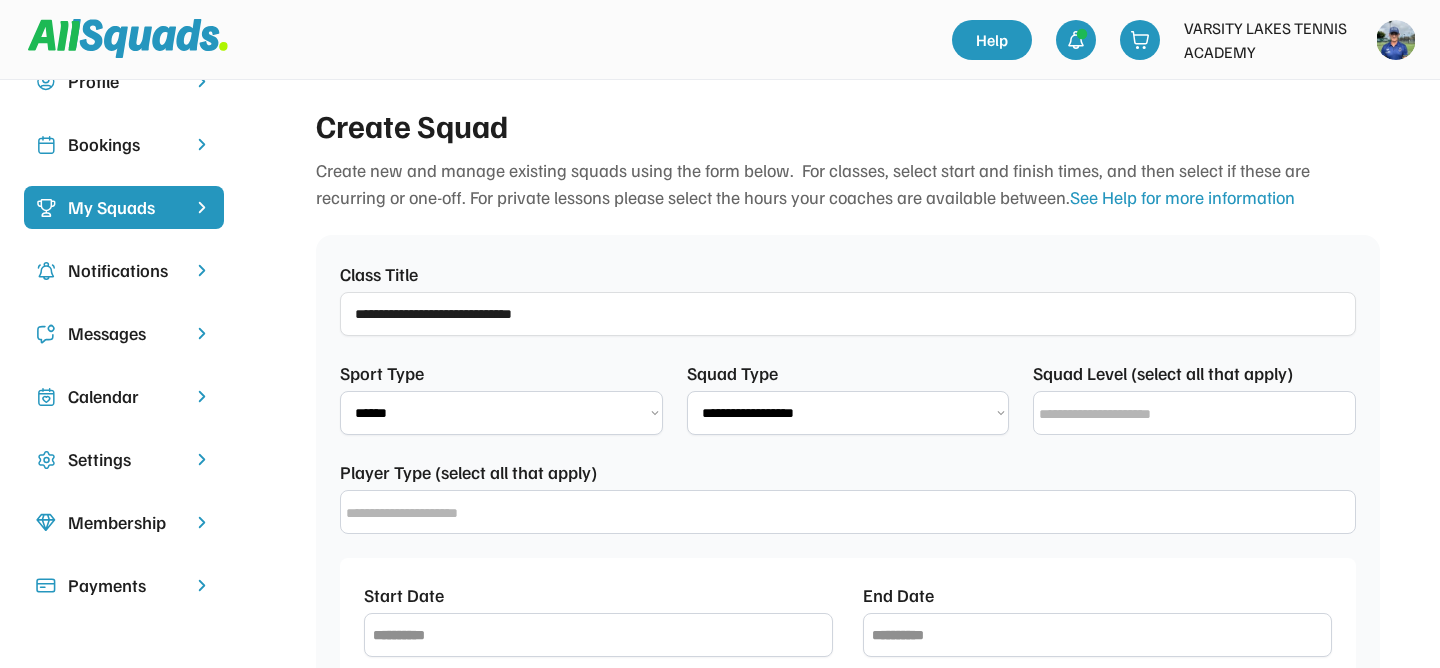 click at bounding box center (1199, 414) 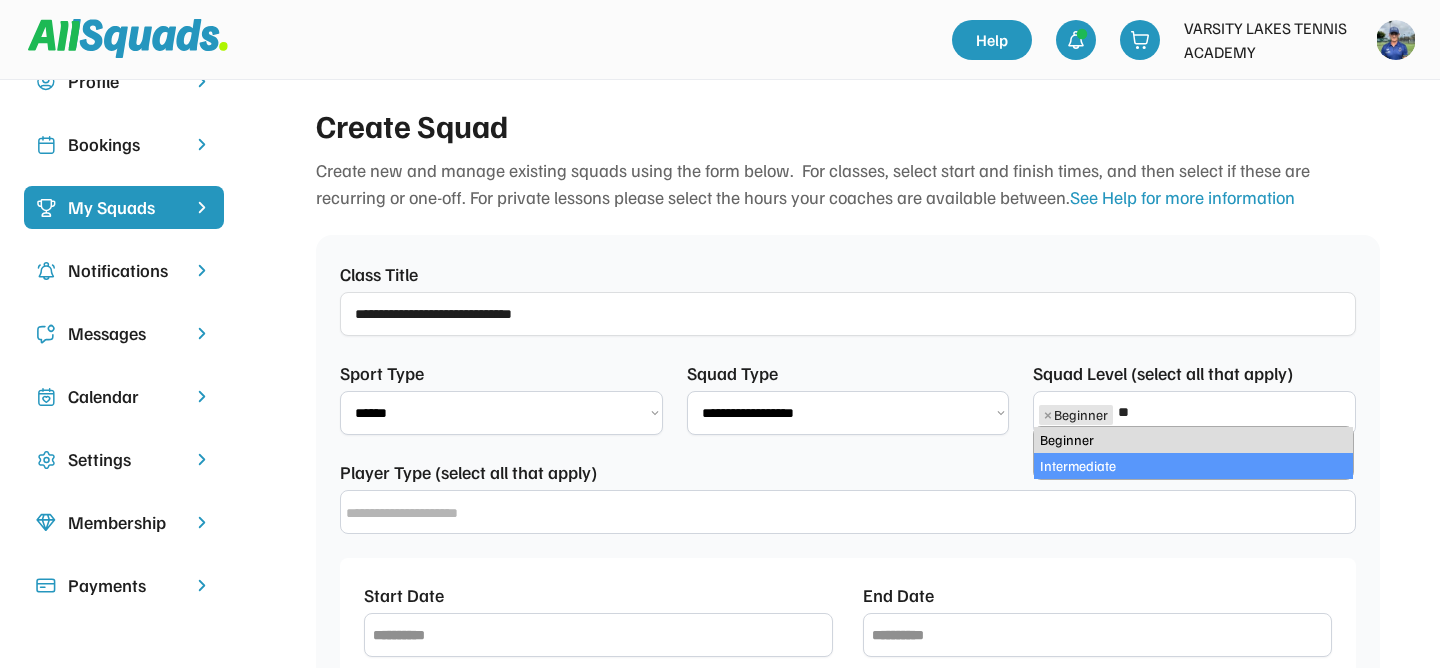 type on "**" 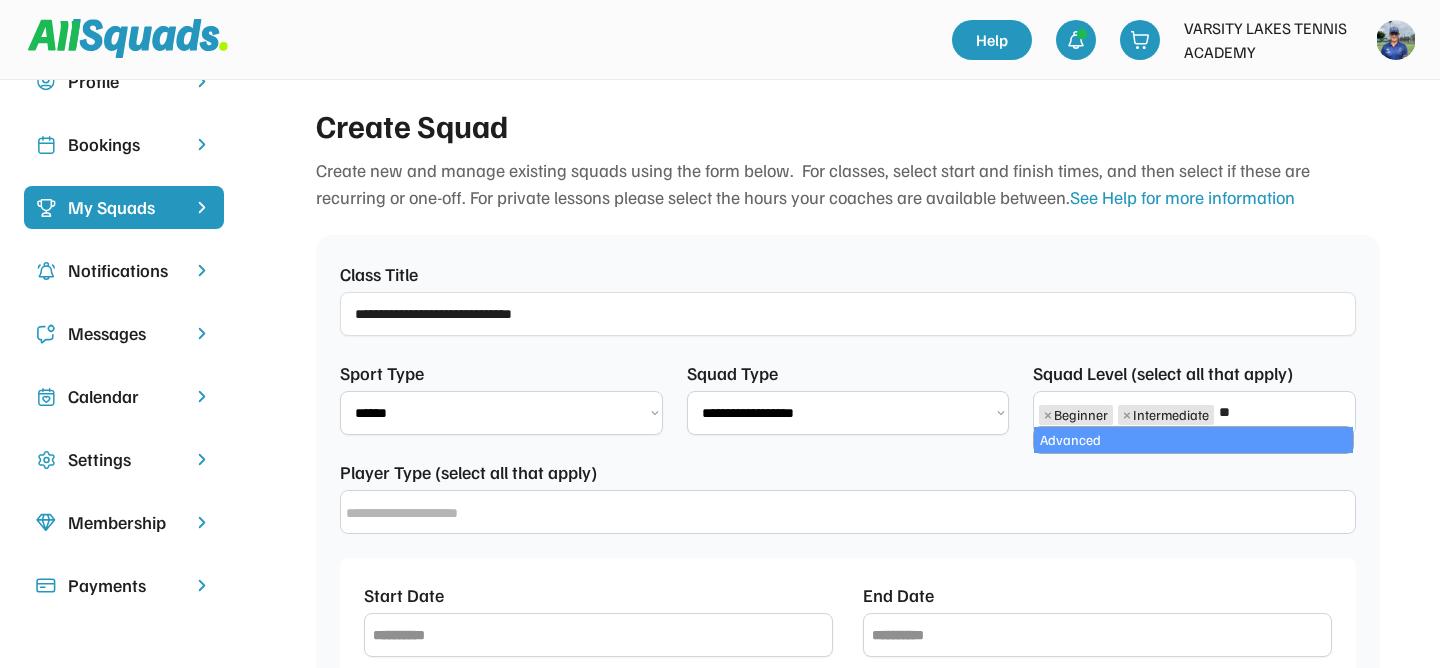 type on "**" 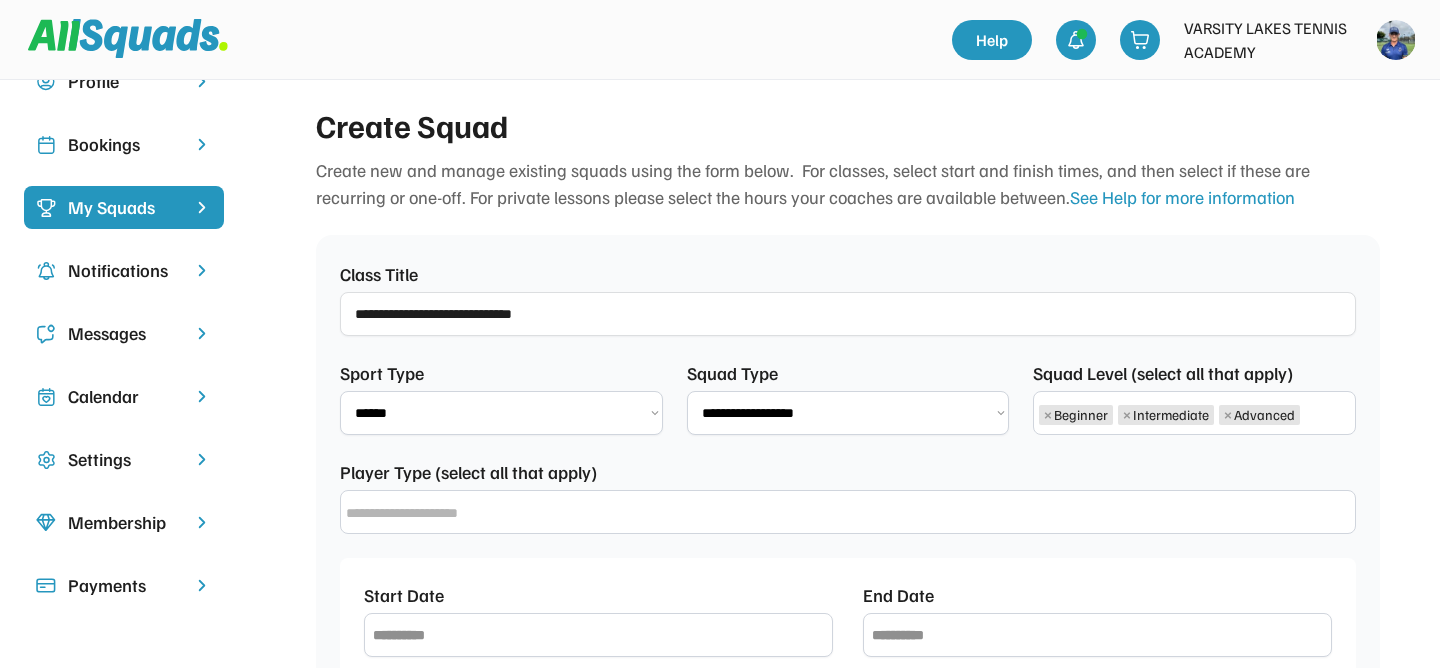 click at bounding box center (593, 513) 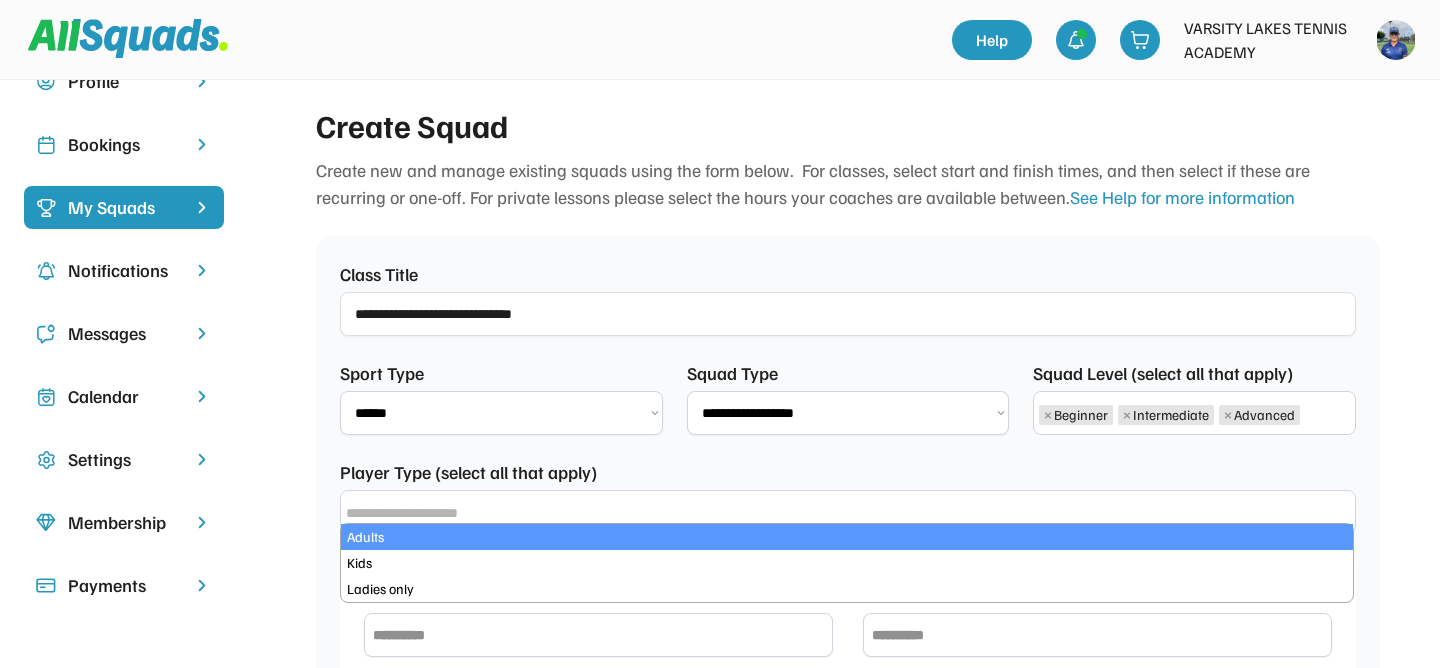 click at bounding box center [593, 513] 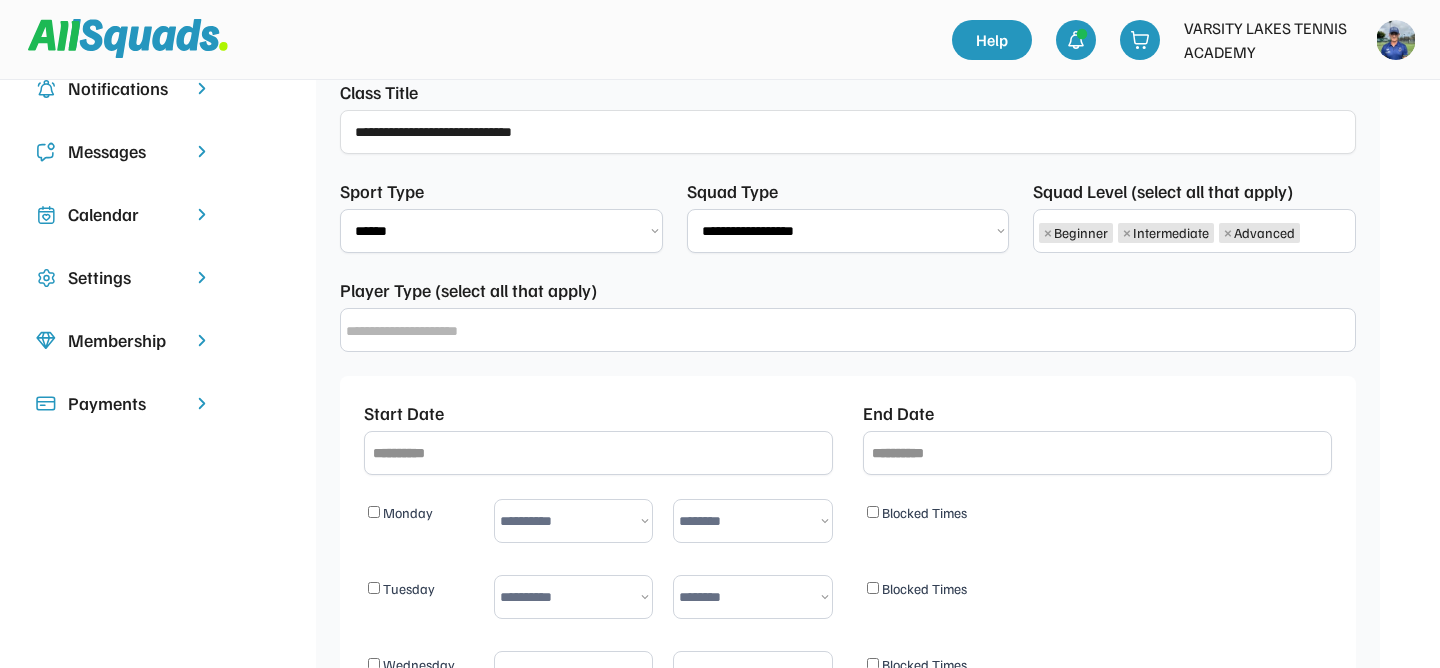 scroll, scrollTop: 291, scrollLeft: 0, axis: vertical 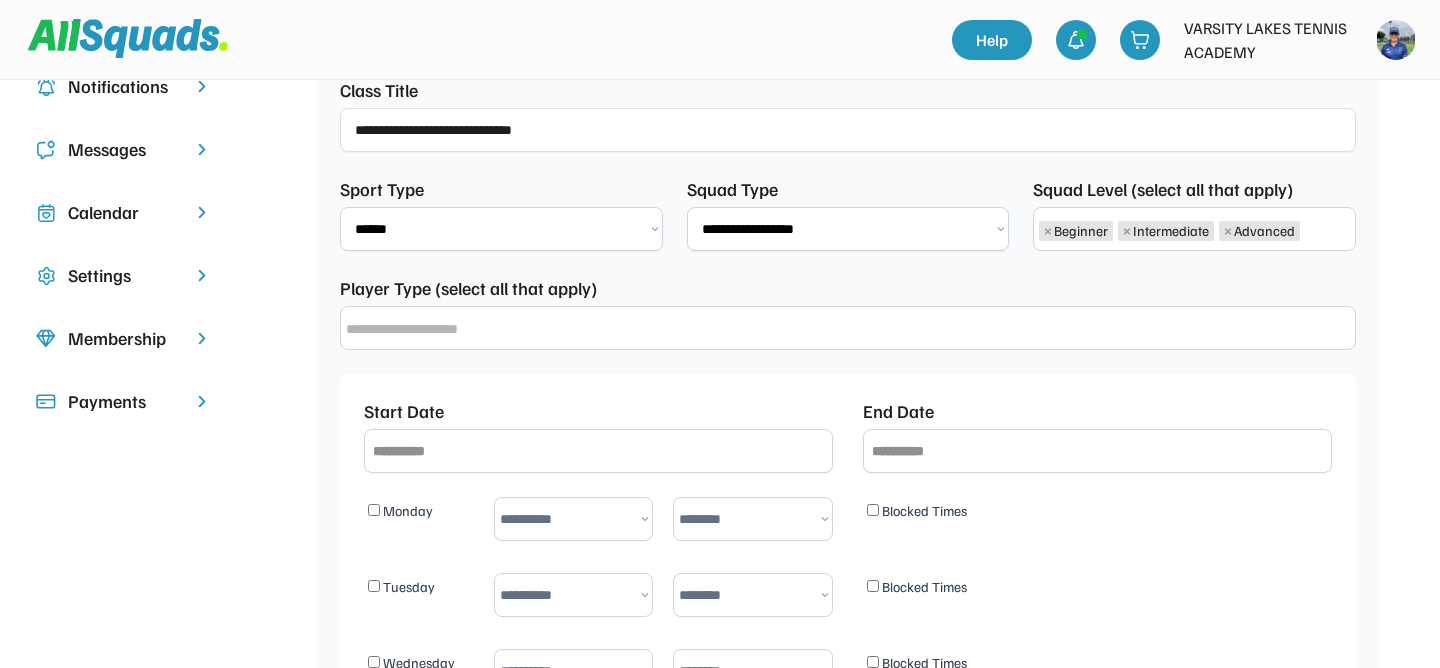 click at bounding box center [1097, 451] 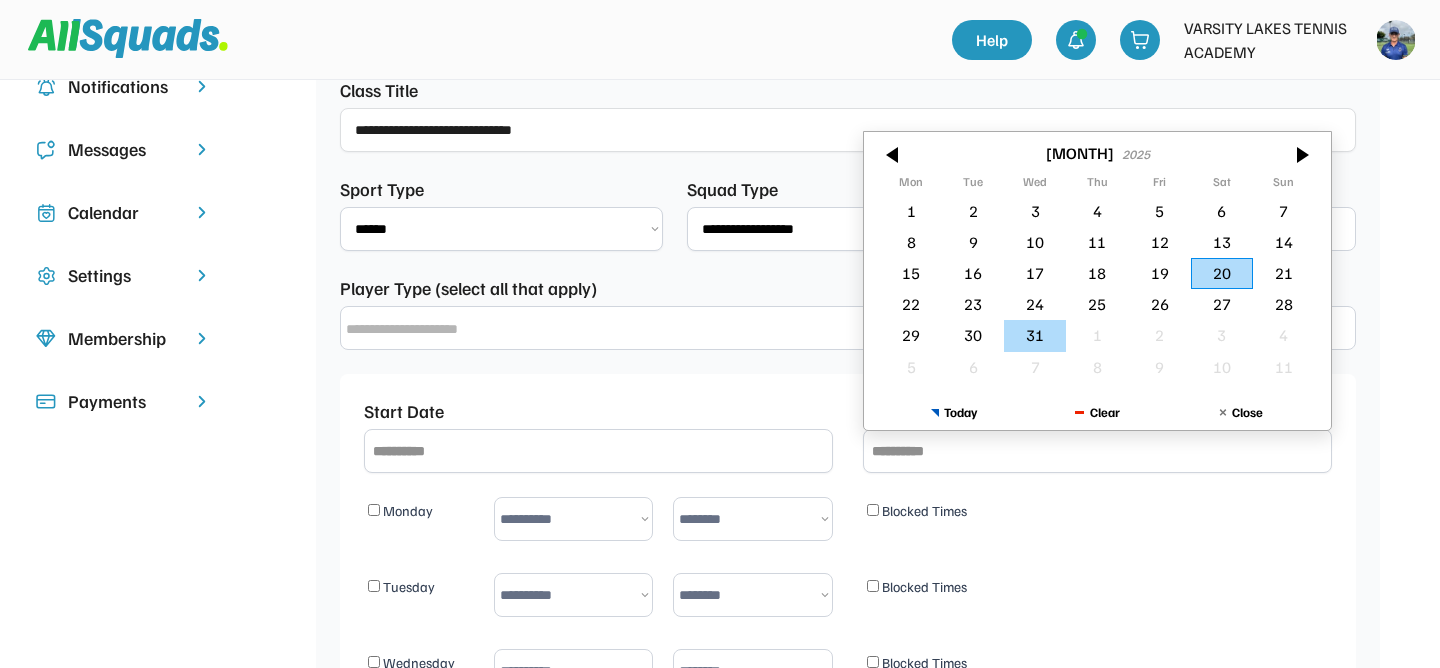 click on "31" at bounding box center [1035, 335] 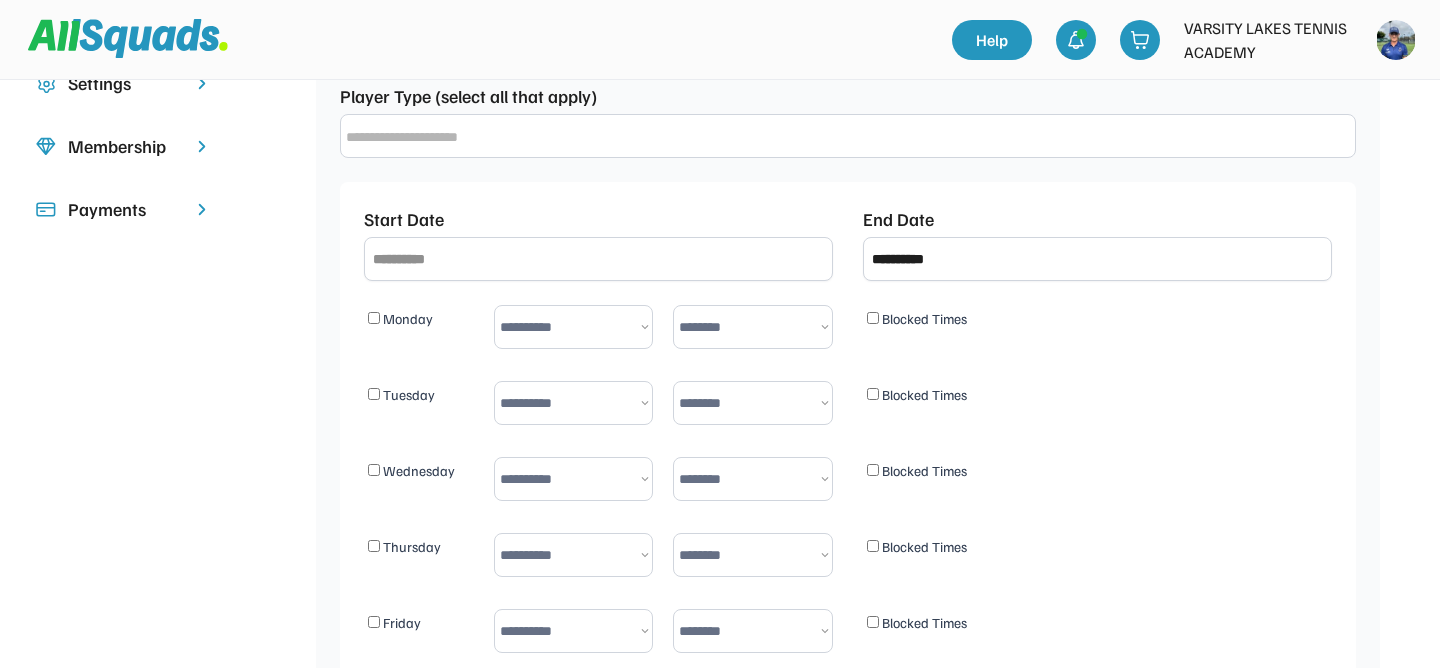 scroll, scrollTop: 495, scrollLeft: 0, axis: vertical 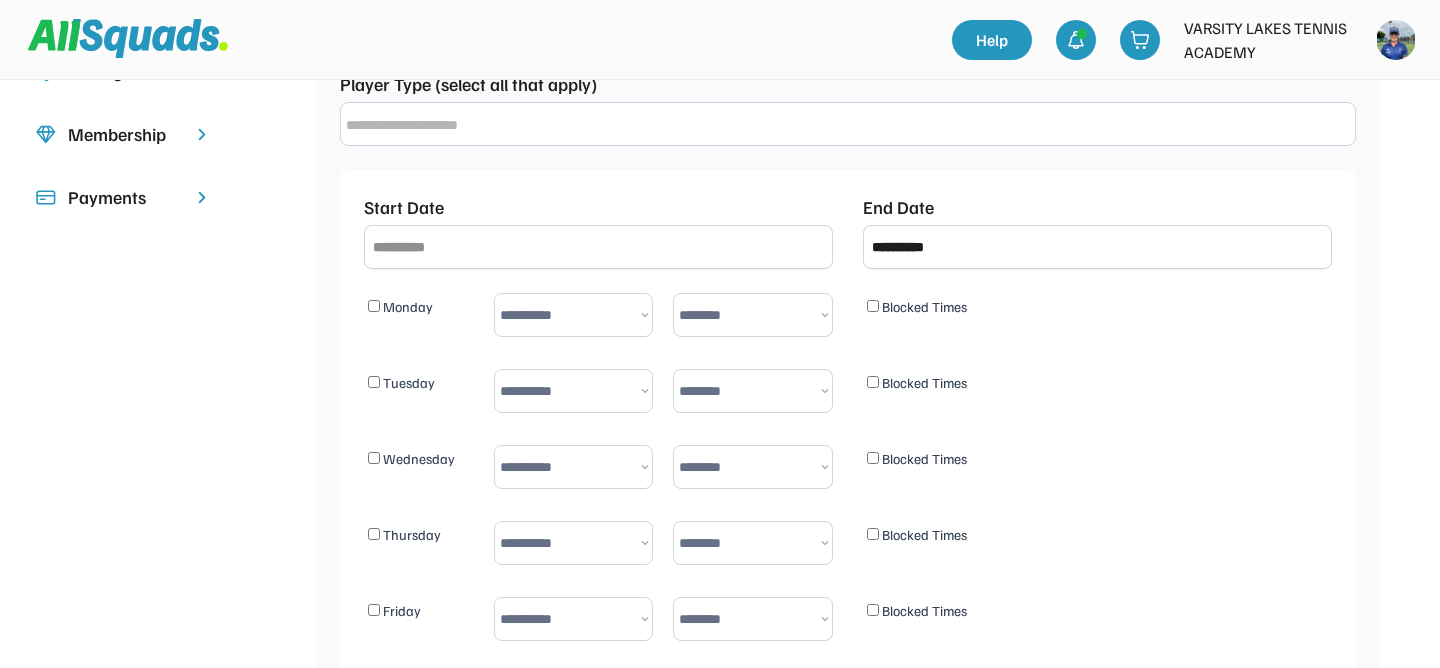 select on "********" 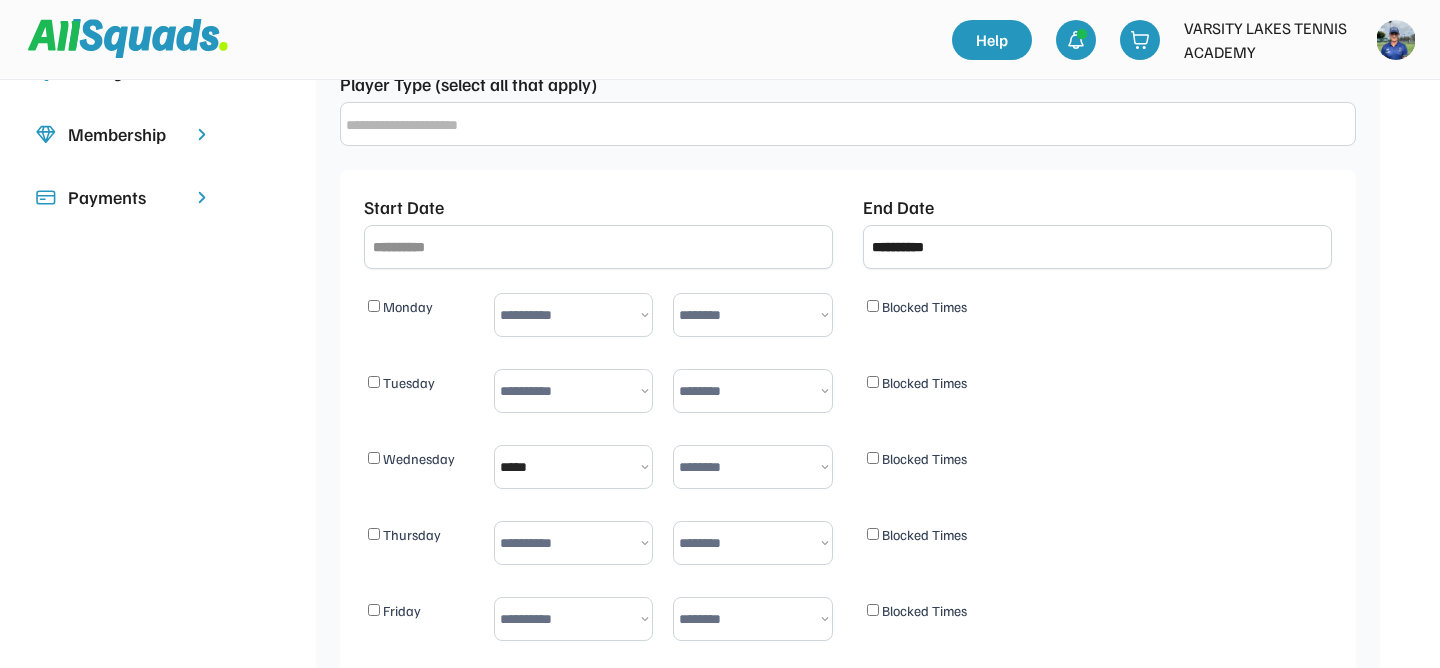 select on "********" 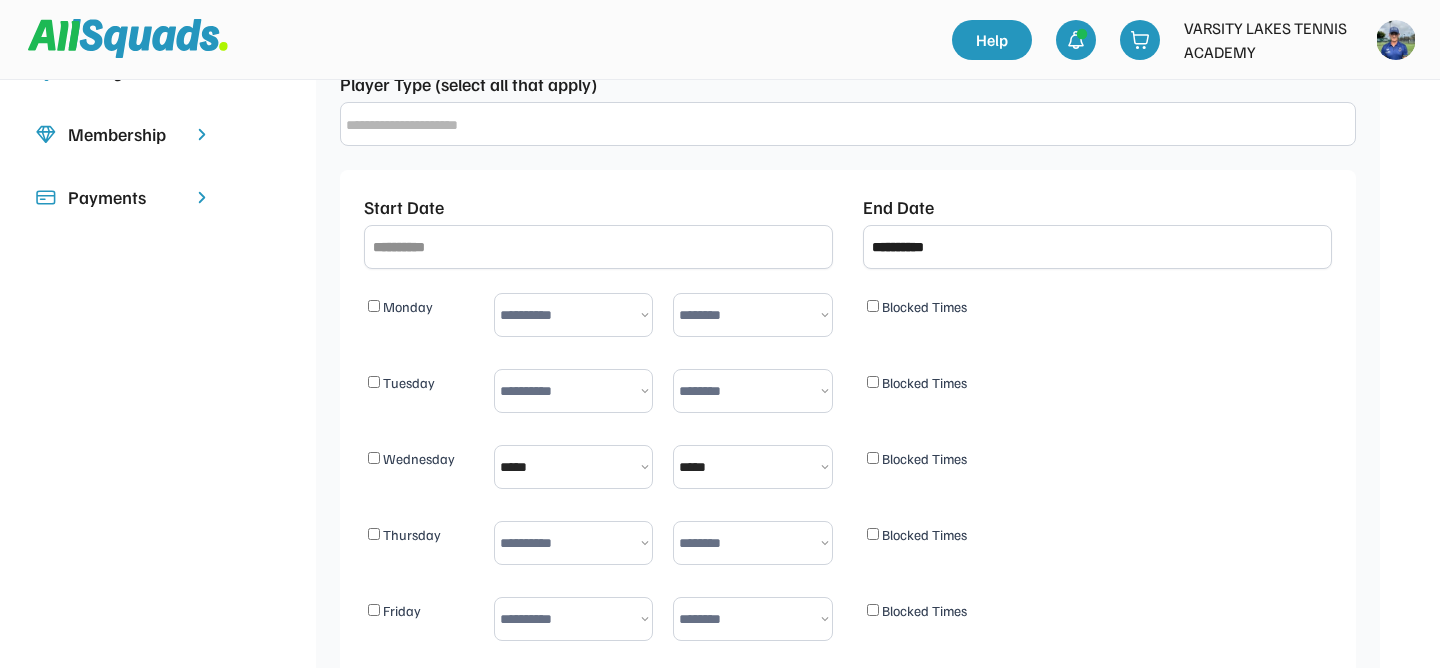 click on "Thursday" at bounding box center [412, 534] 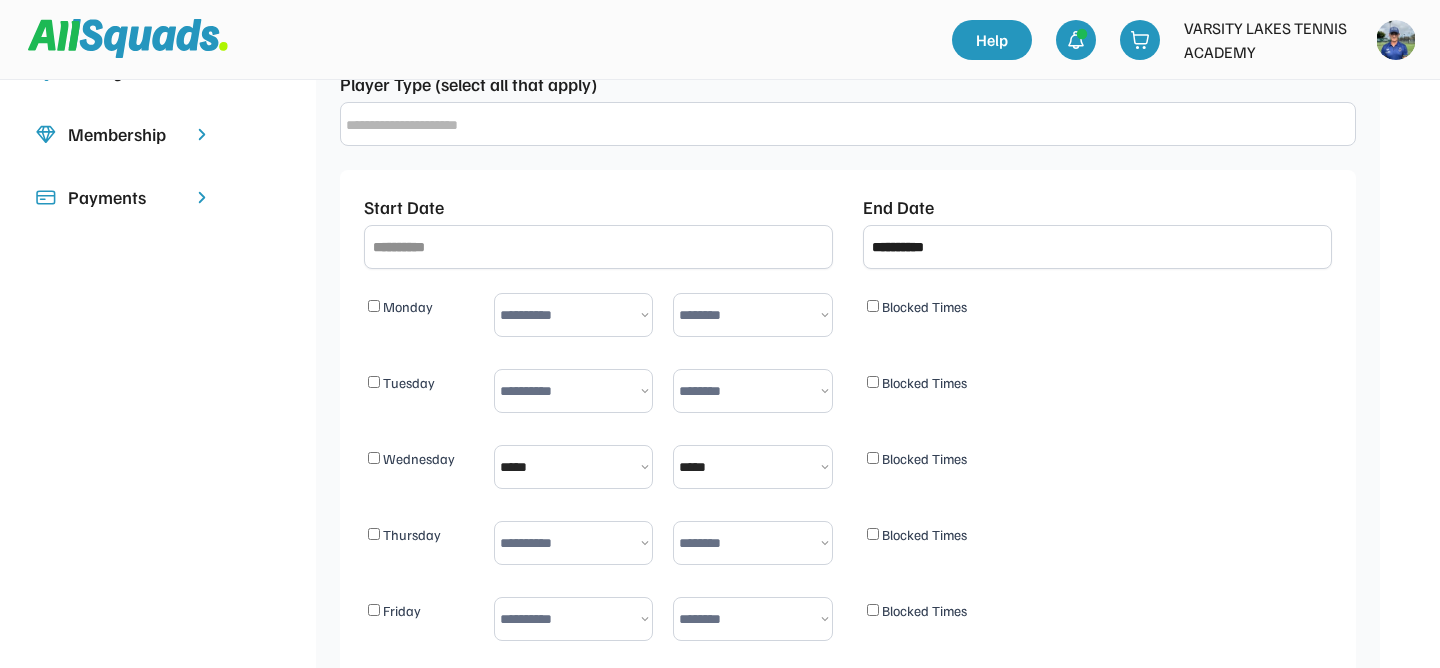 select on "********" 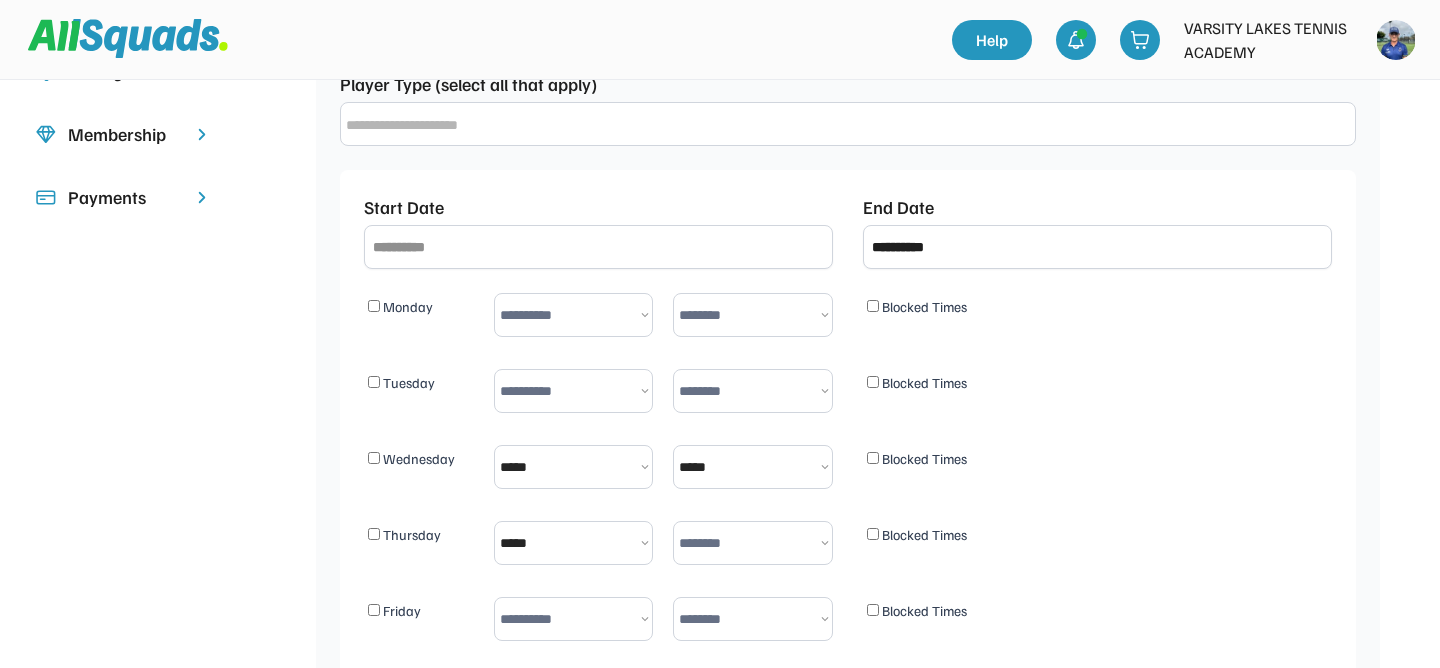 select on "********" 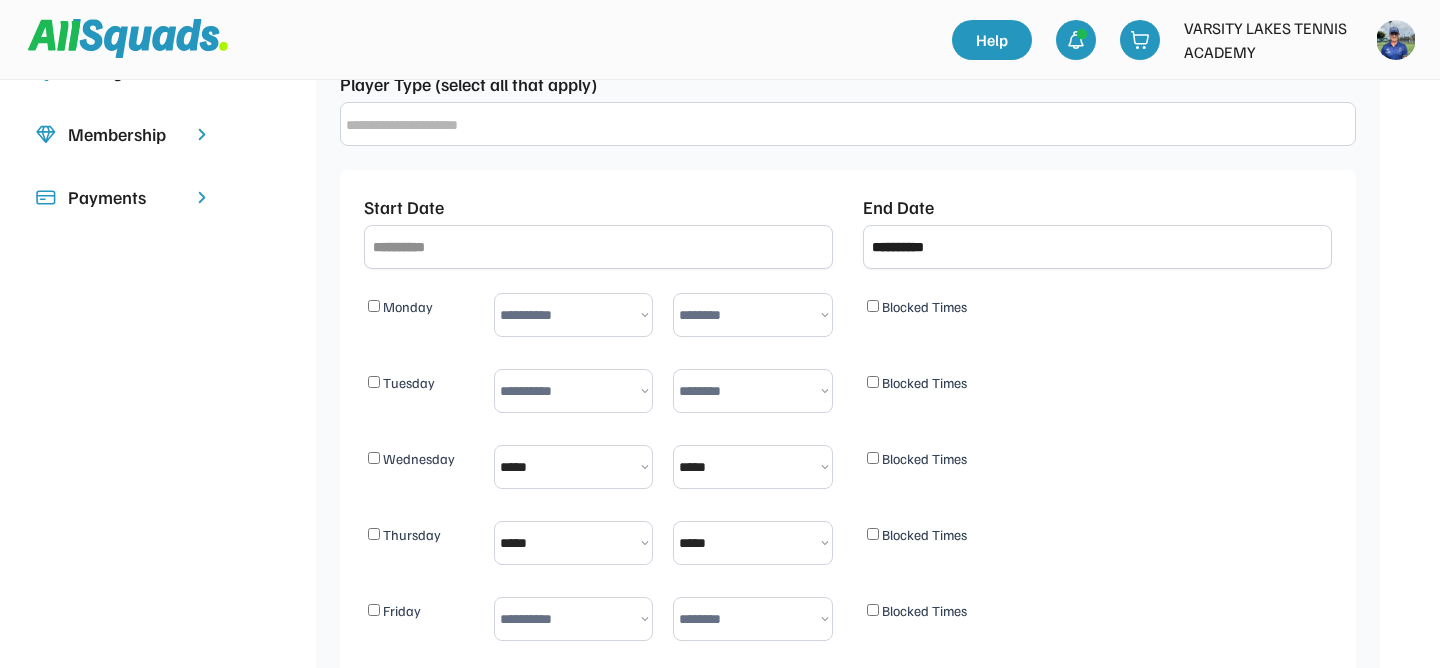 click on "Friday" at bounding box center [402, 610] 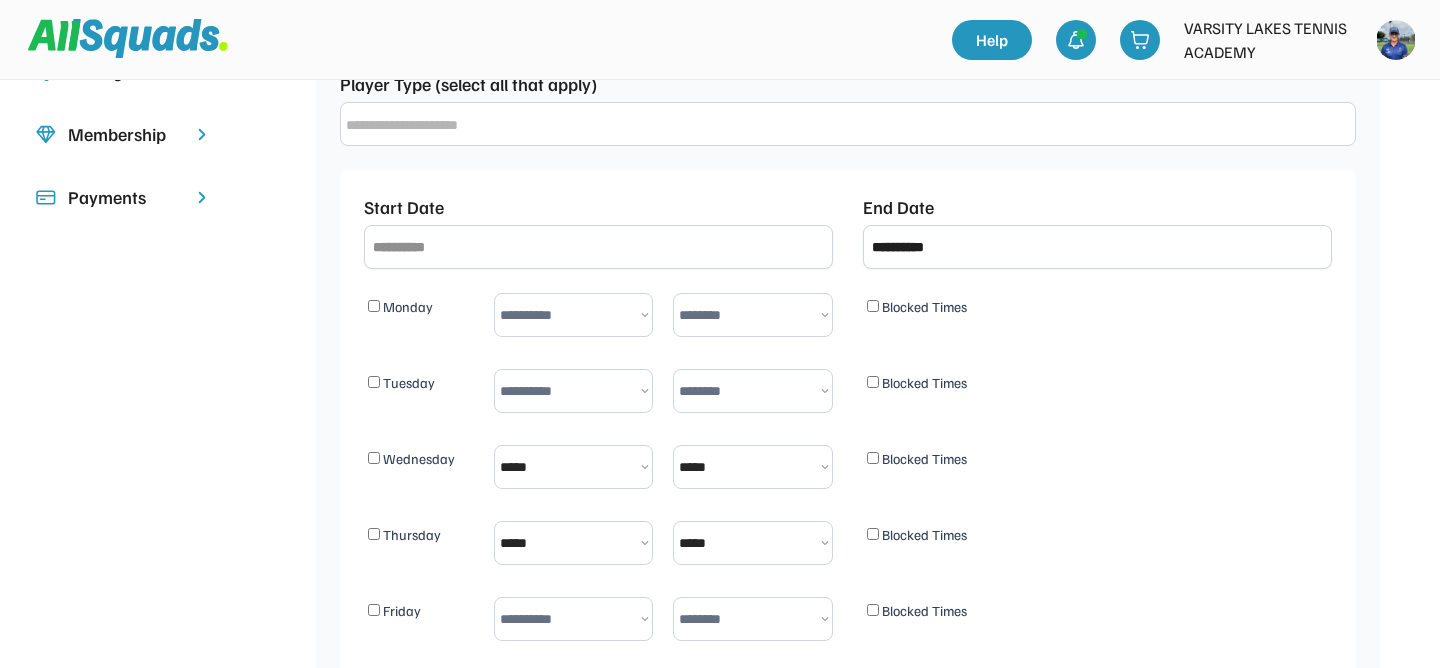 select on "********" 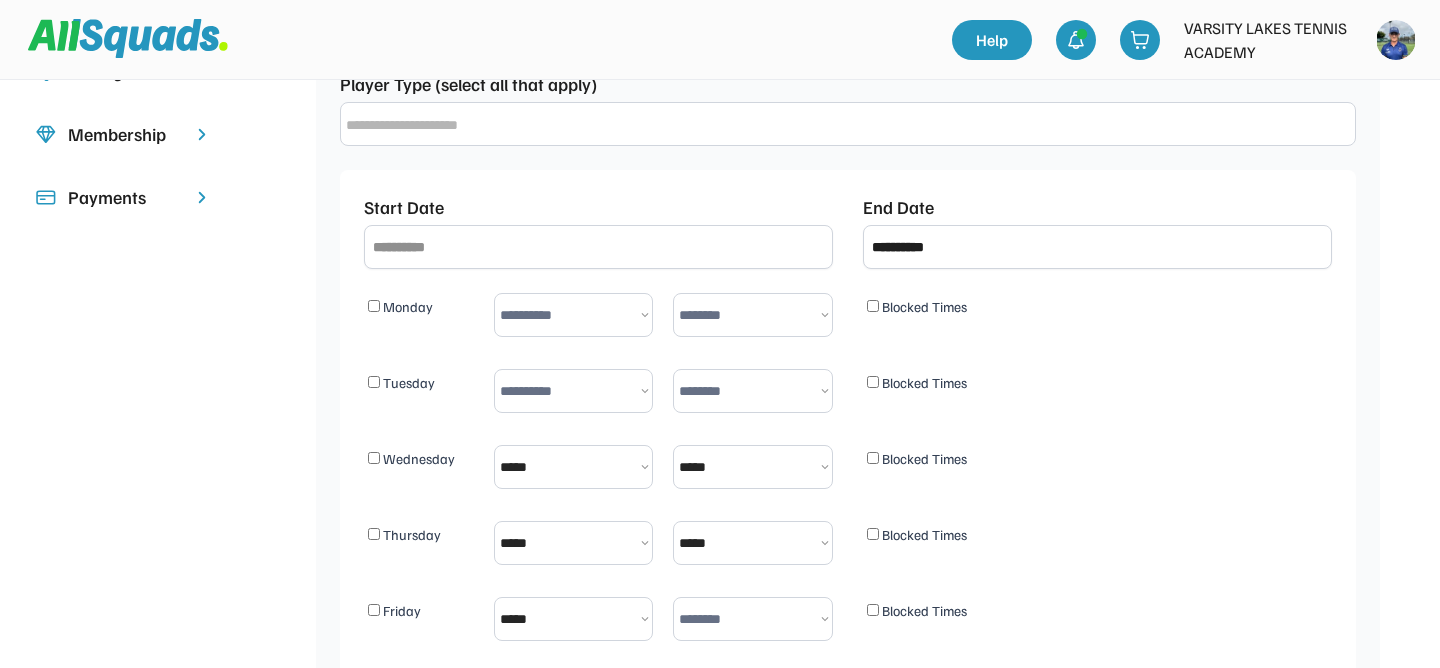 select on "********" 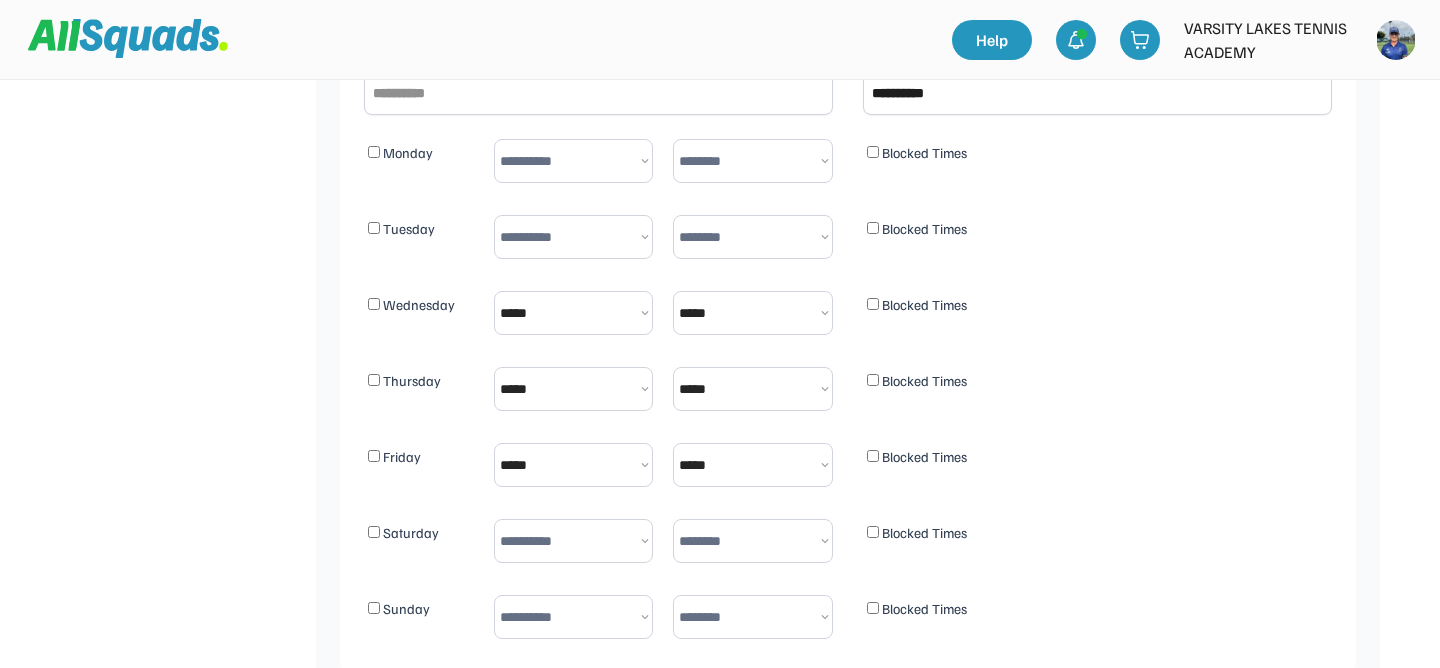 scroll, scrollTop: 648, scrollLeft: 0, axis: vertical 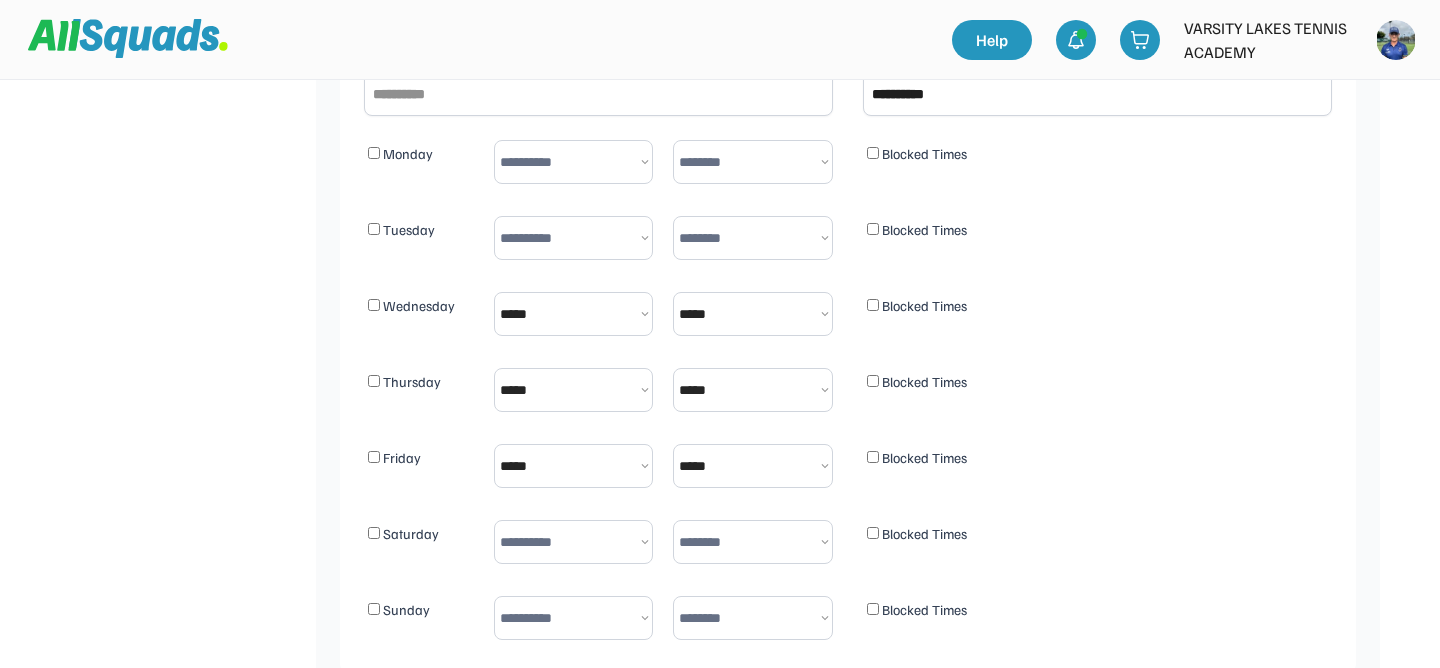 select on "*******" 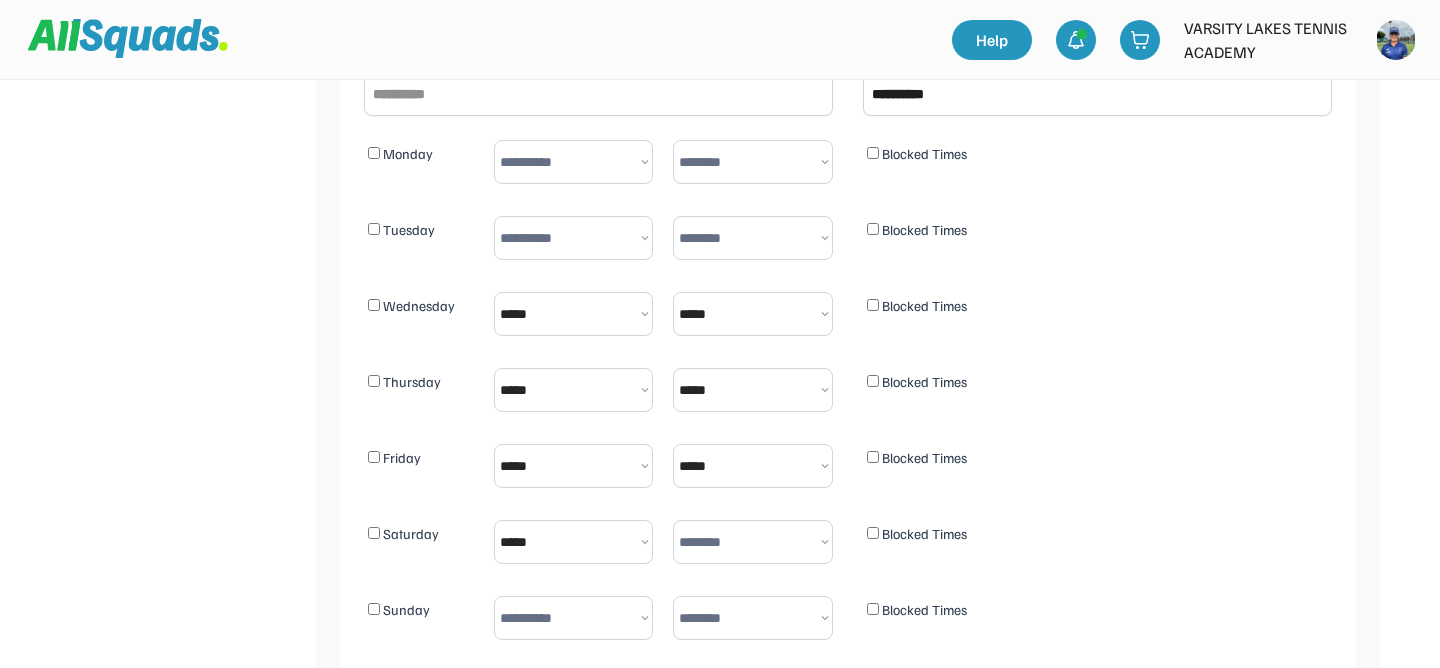 select on "********" 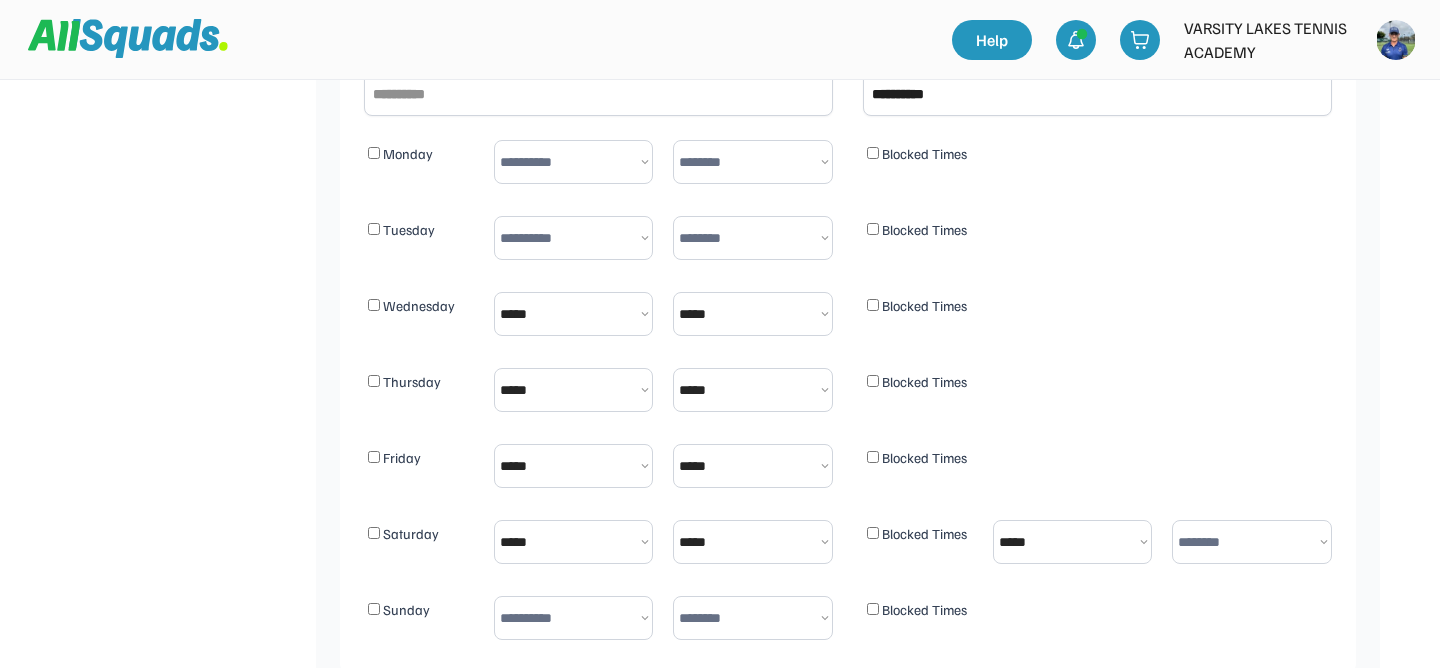 select on "*******" 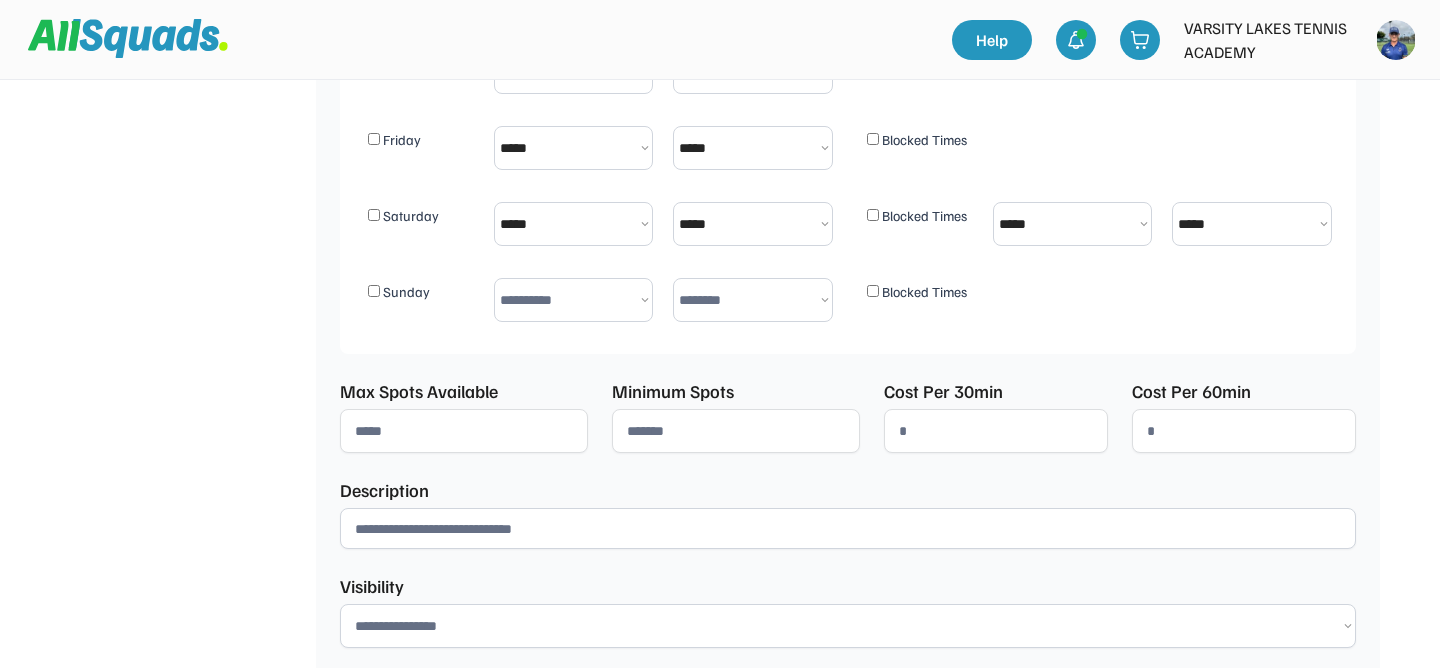 scroll, scrollTop: 984, scrollLeft: 0, axis: vertical 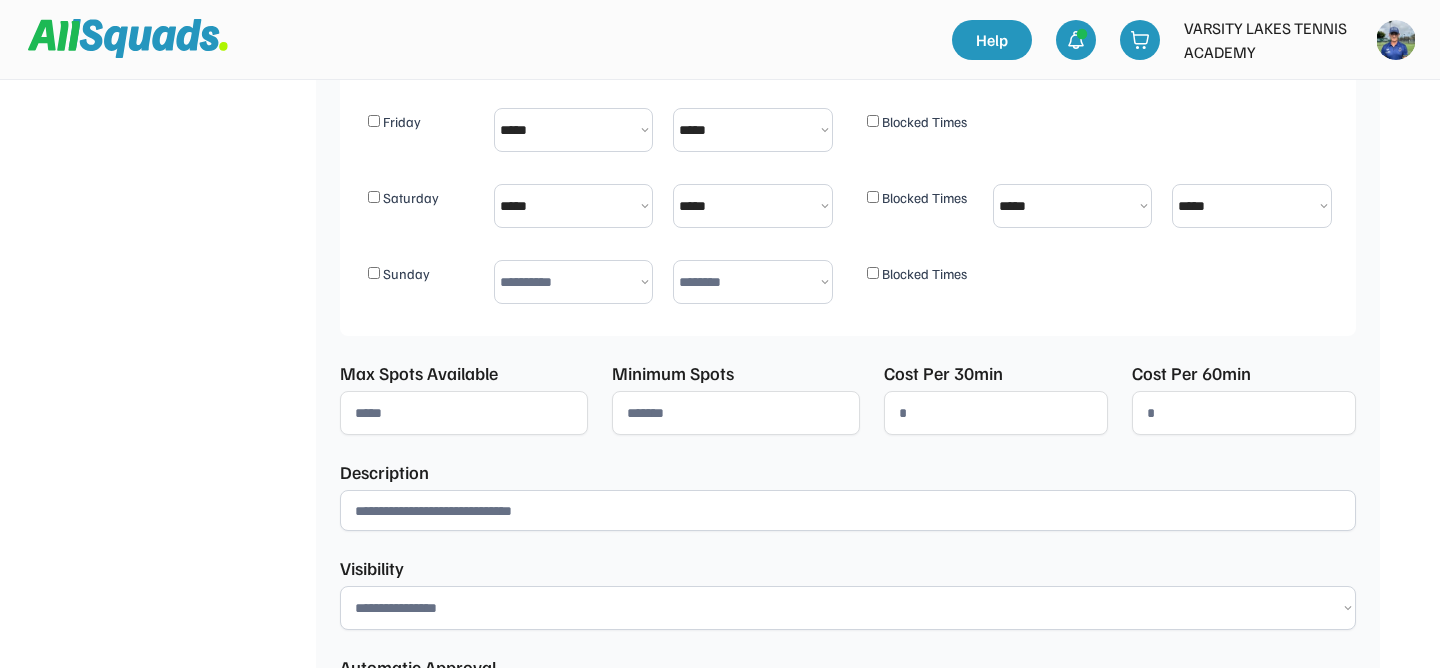 click at bounding box center [464, 413] 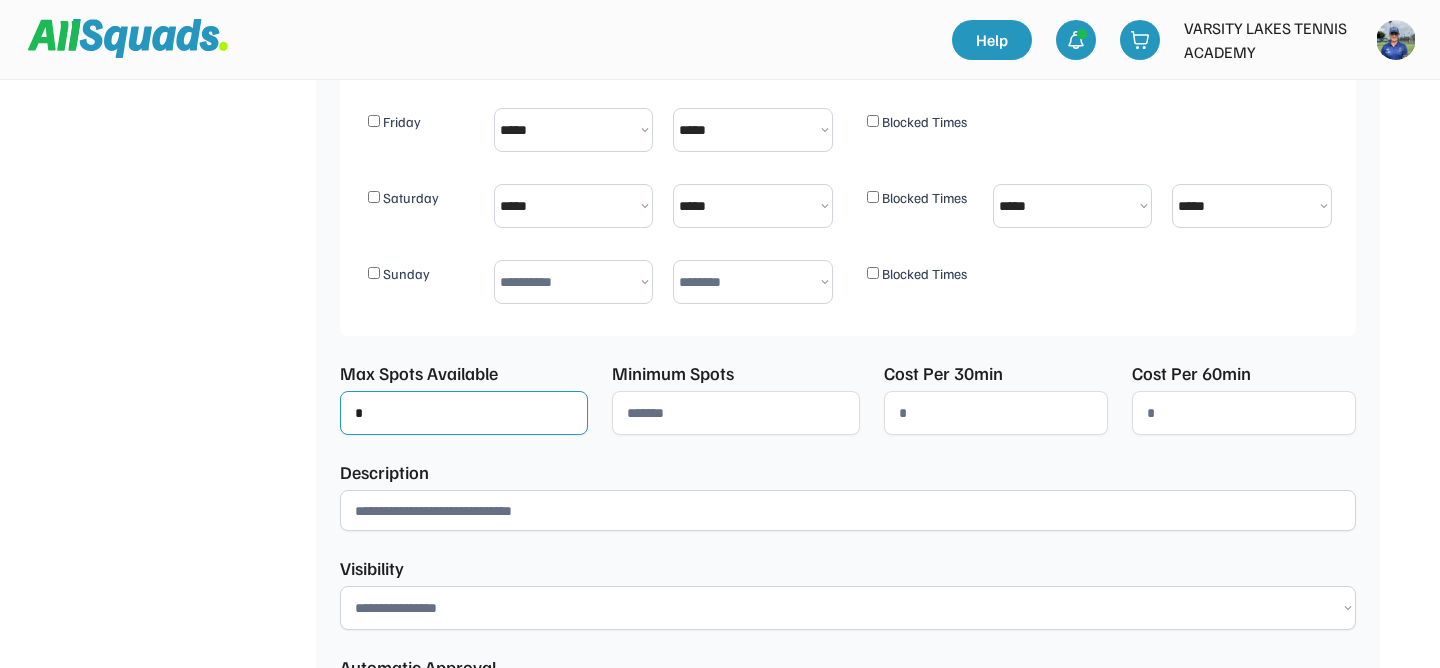 type on "*" 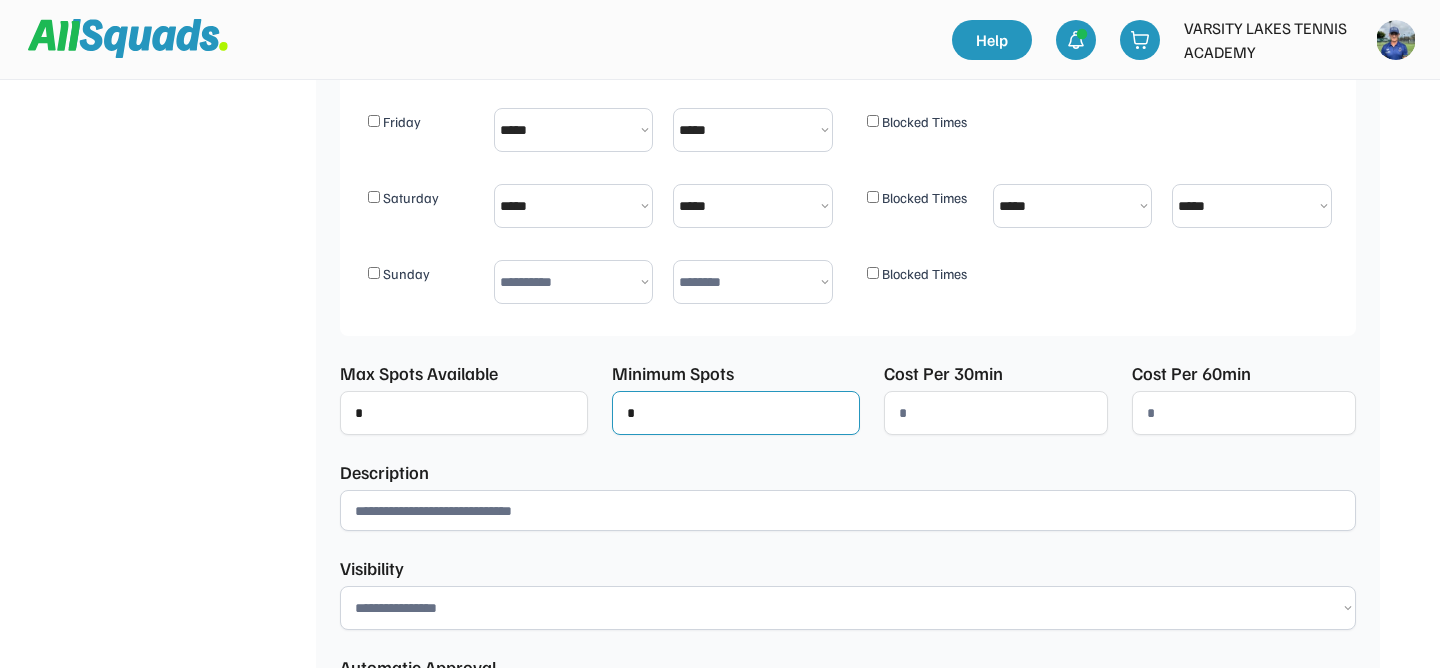 type on "*" 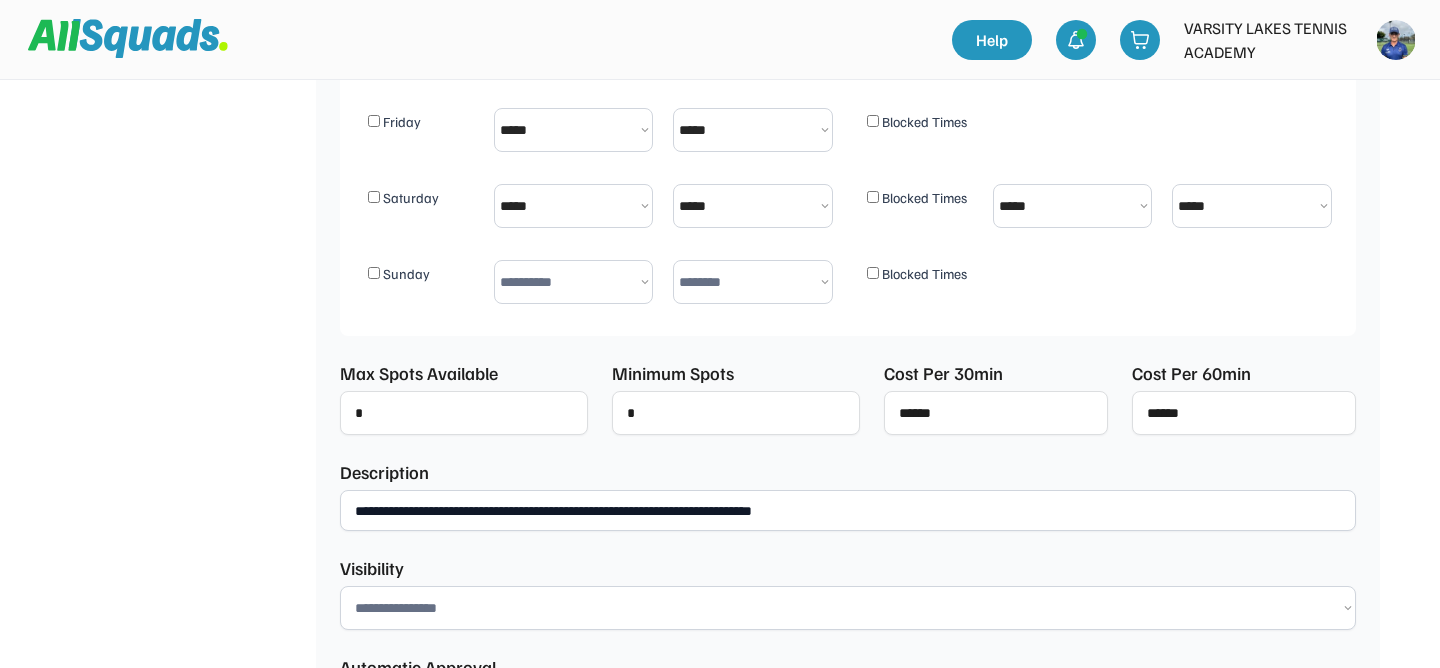 type on "**********" 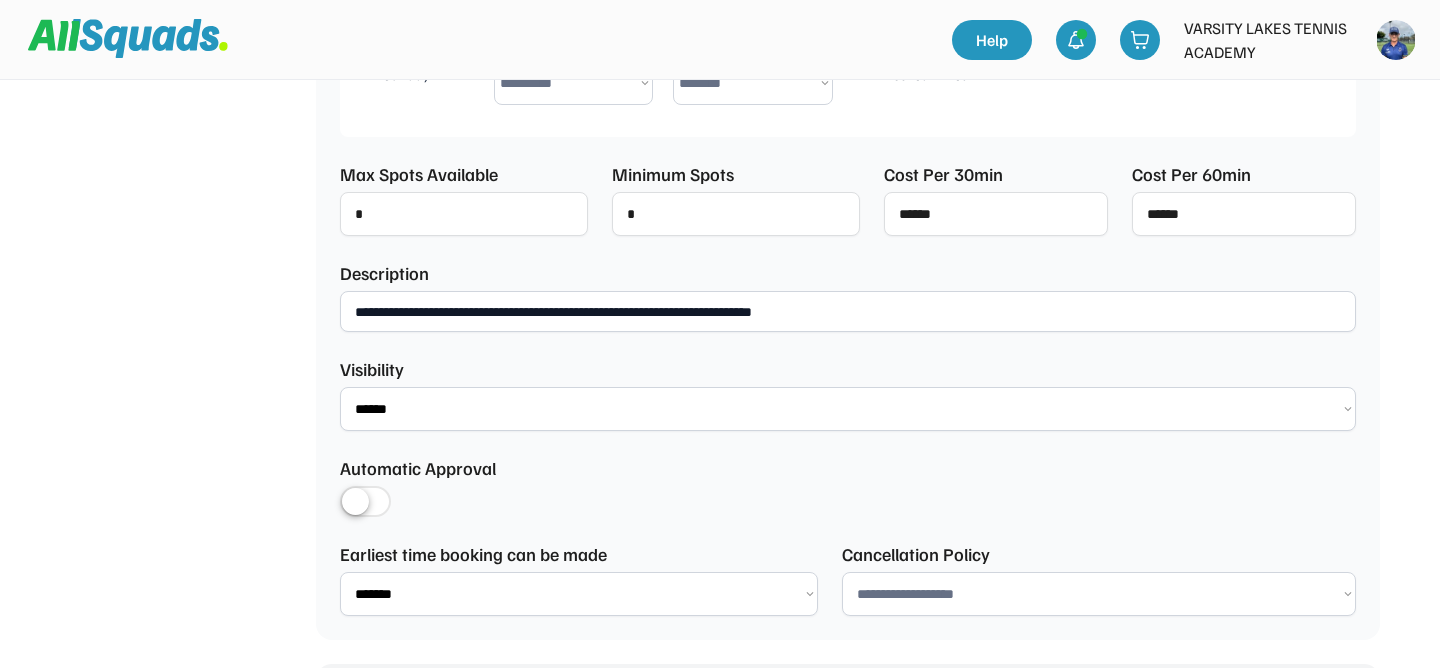 scroll, scrollTop: 1182, scrollLeft: 0, axis: vertical 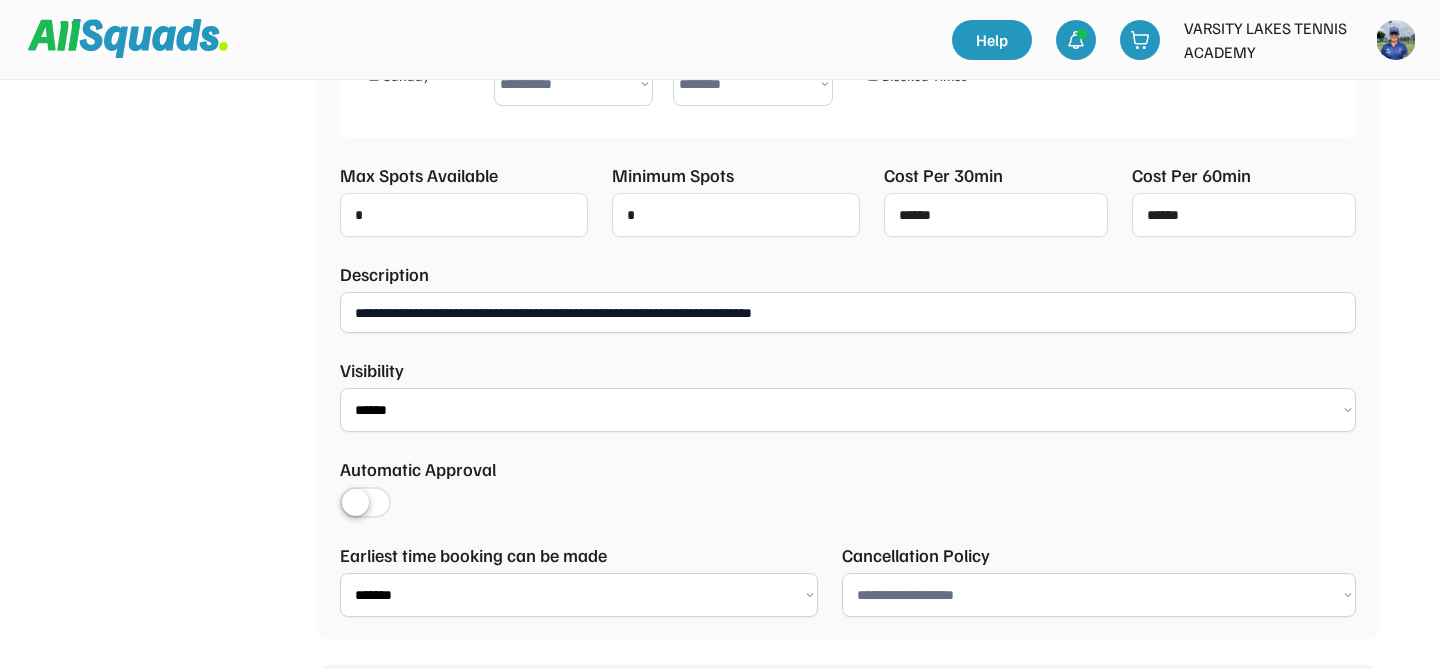 select on "********" 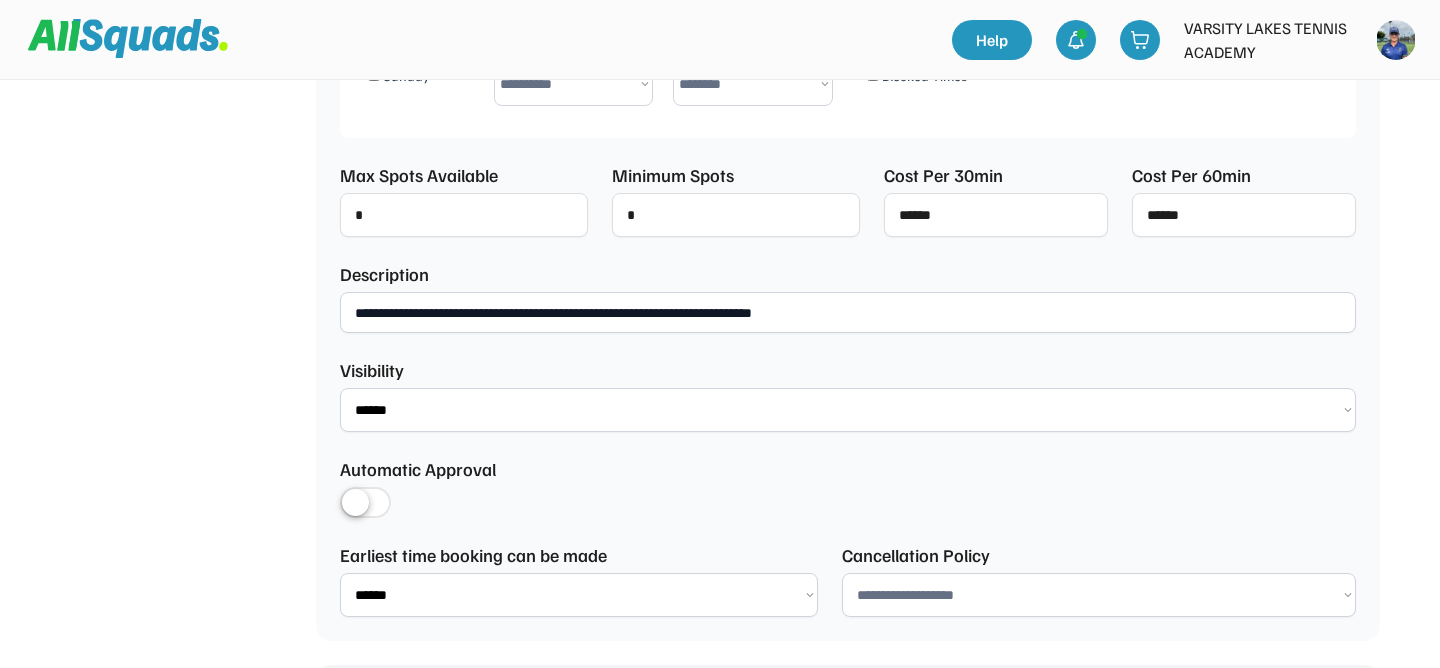 select on "**********" 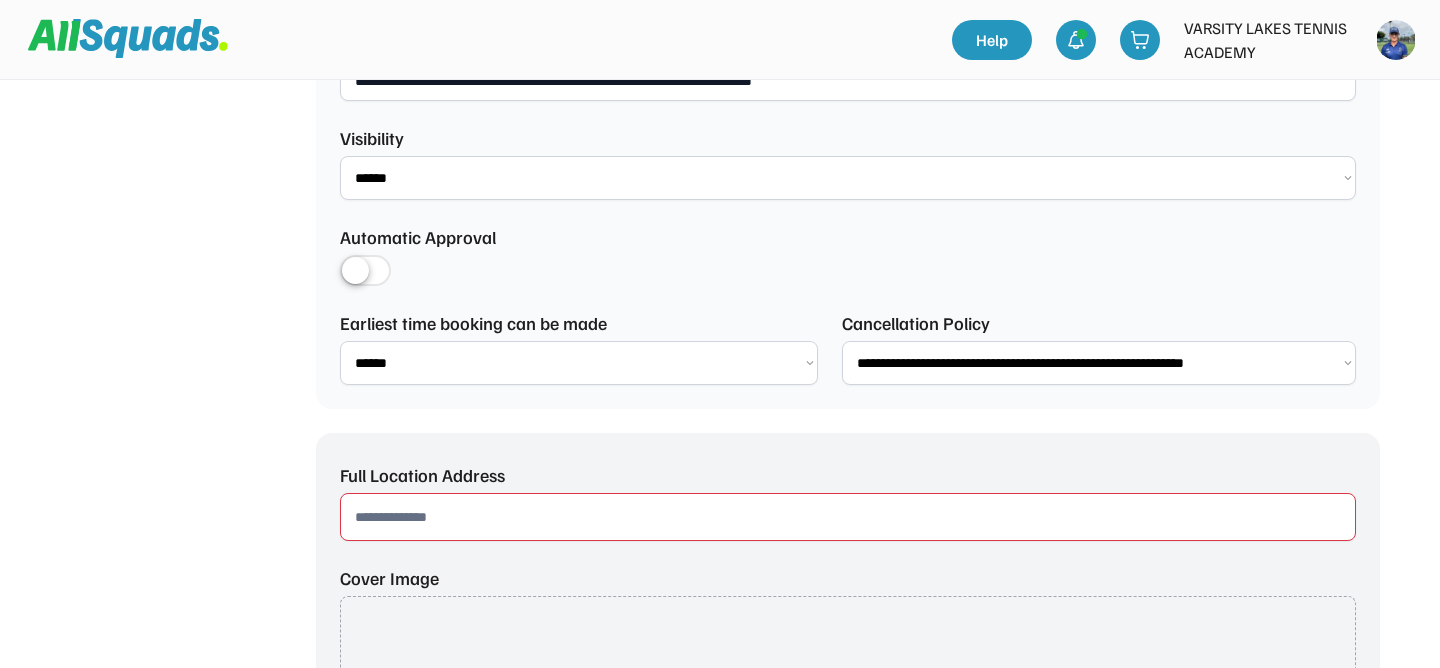 scroll, scrollTop: 1421, scrollLeft: 0, axis: vertical 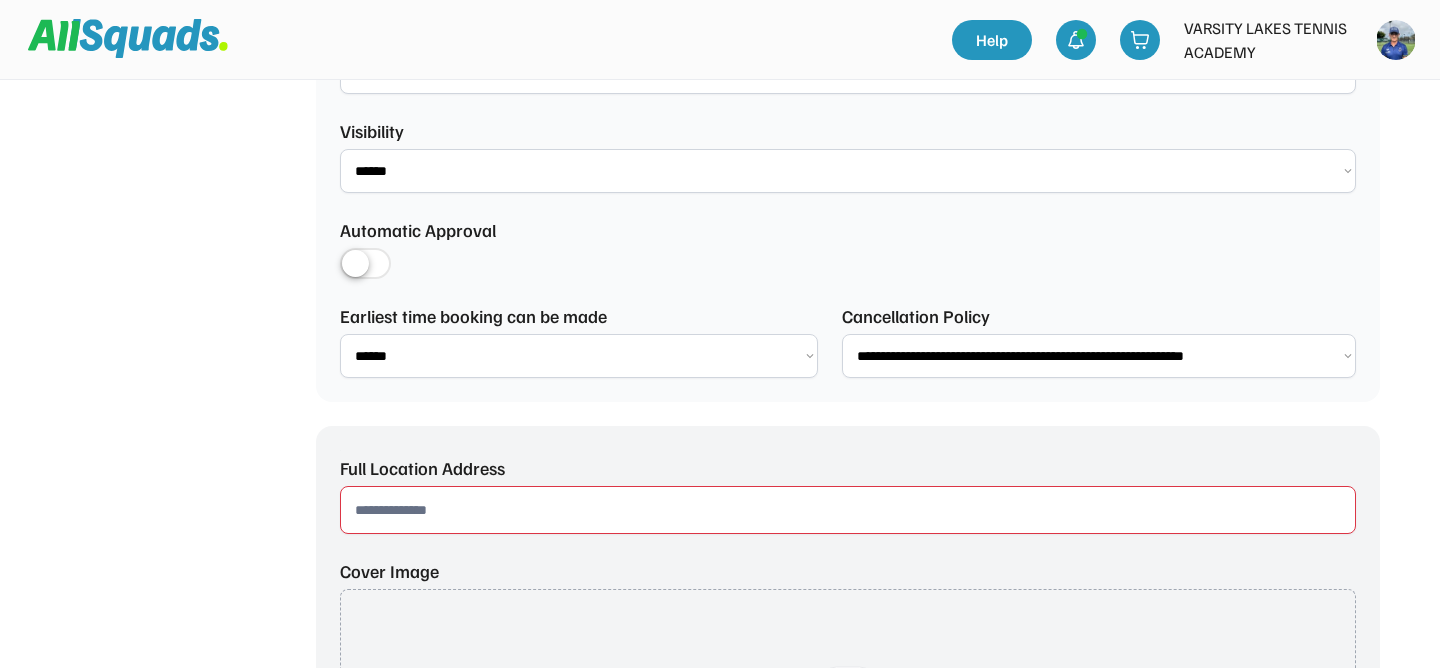 click at bounding box center [848, 510] 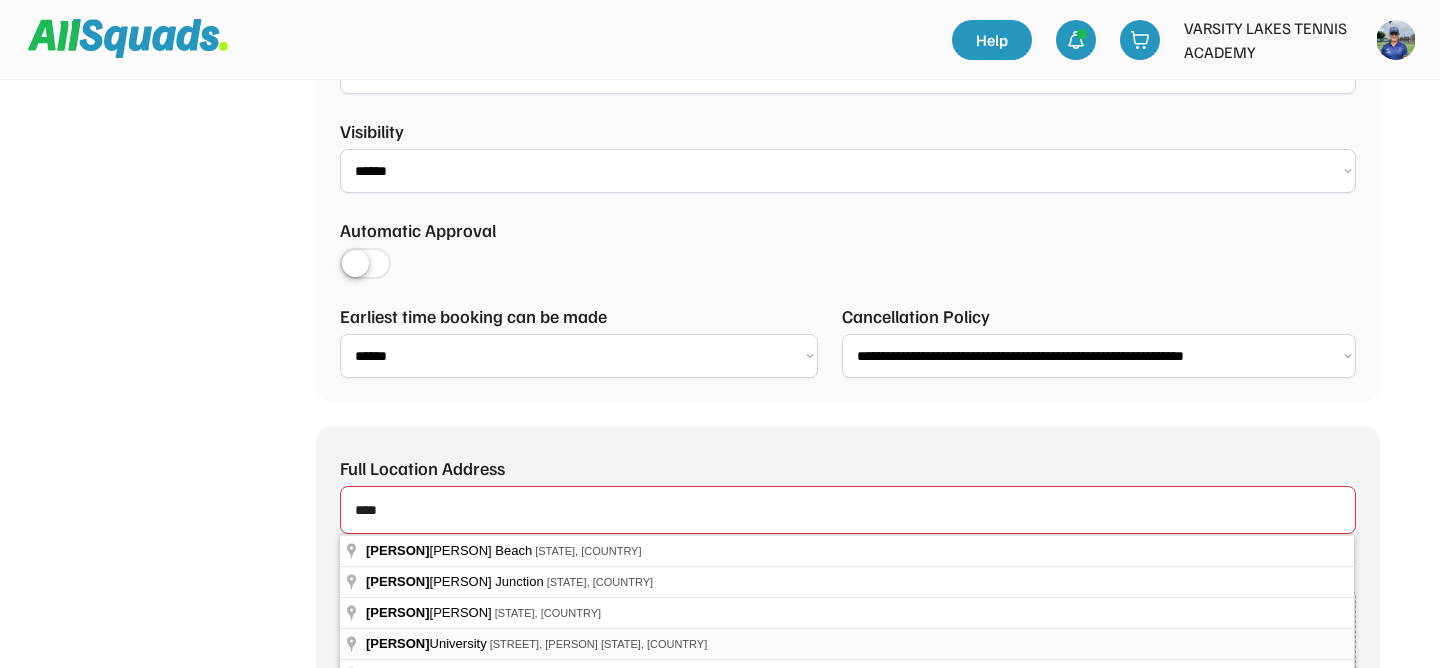 type on "****" 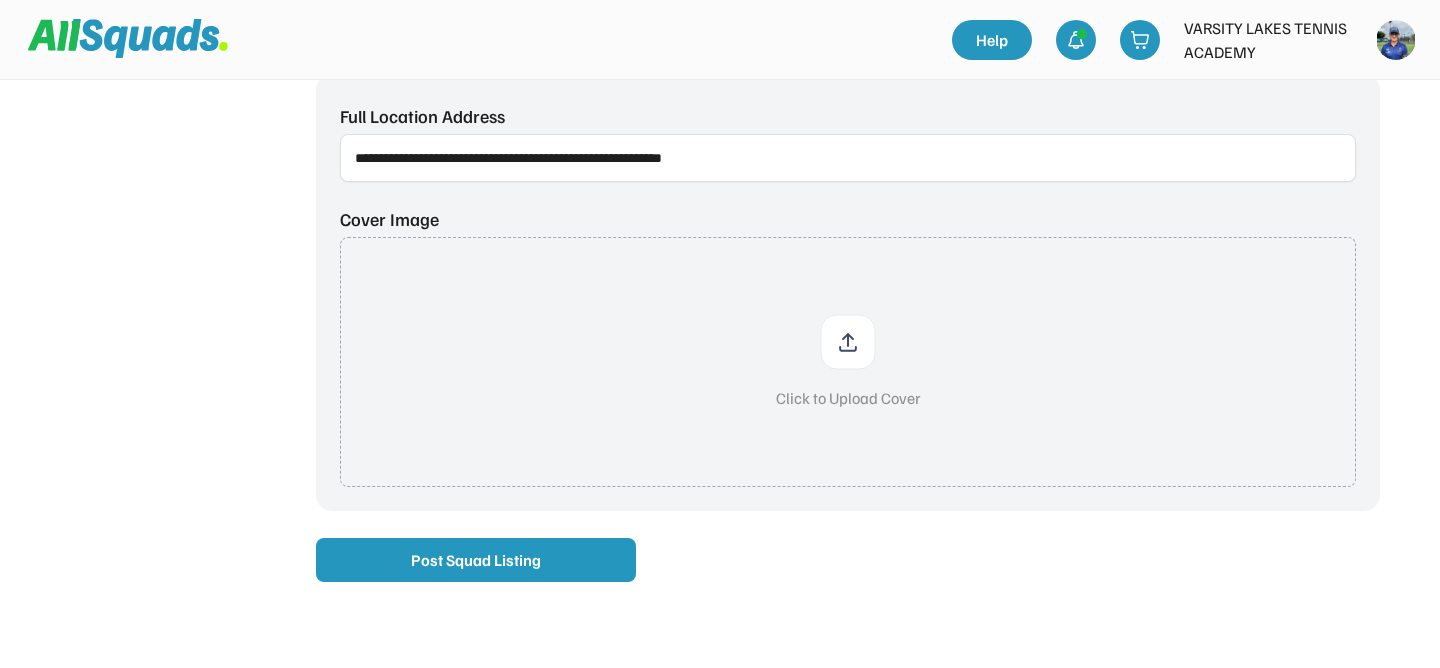 scroll, scrollTop: 1772, scrollLeft: 0, axis: vertical 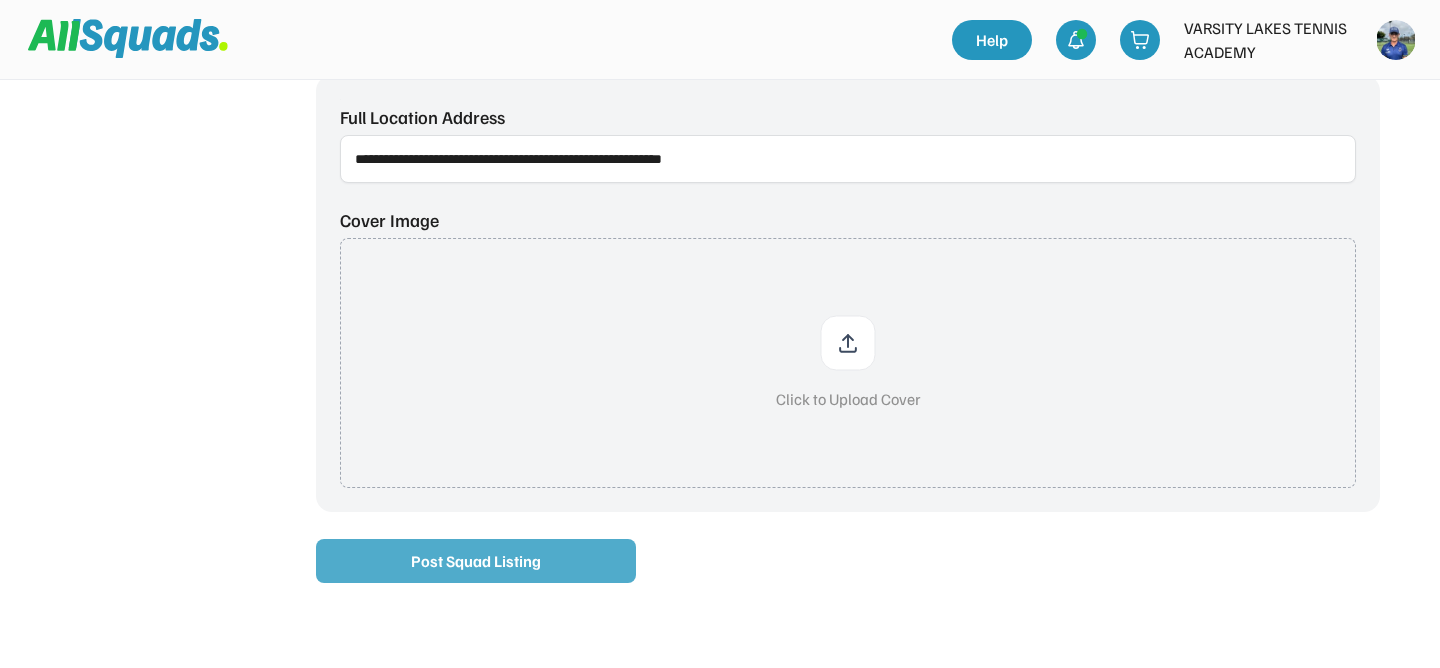 click on "Post Squad Listing" at bounding box center (476, 561) 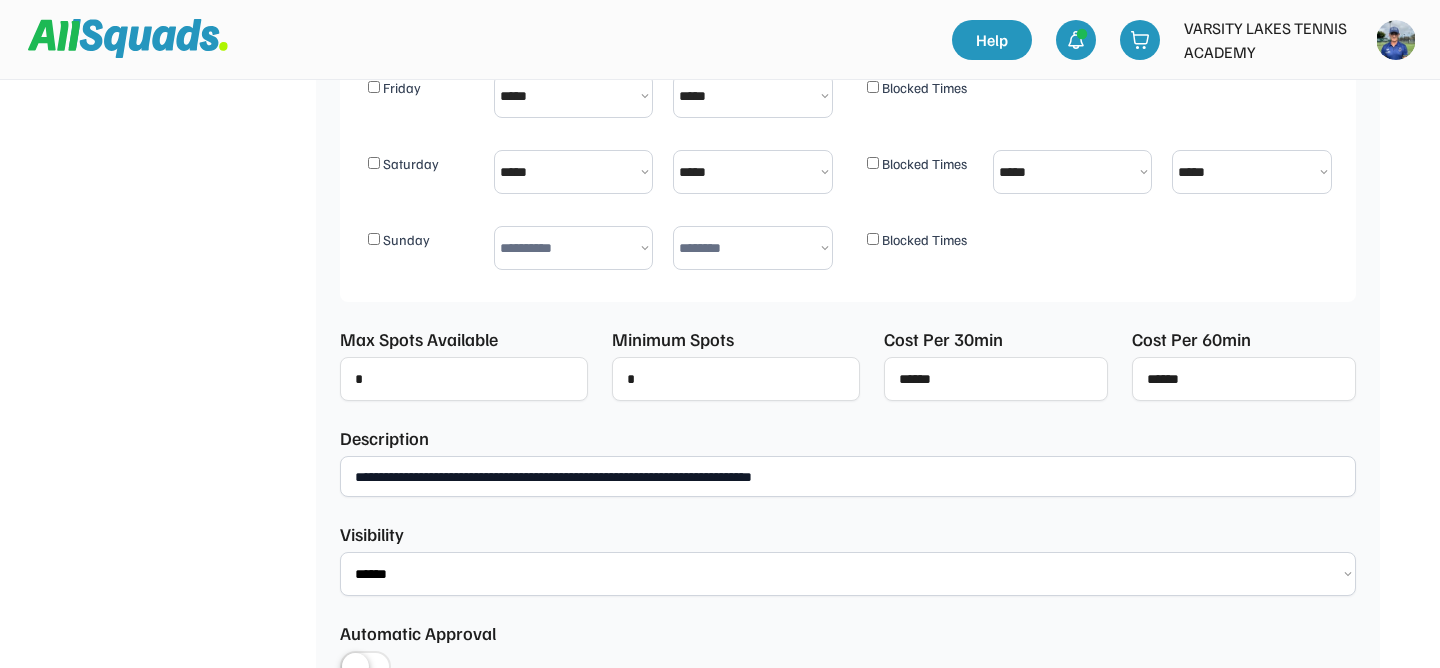 scroll, scrollTop: 620, scrollLeft: 0, axis: vertical 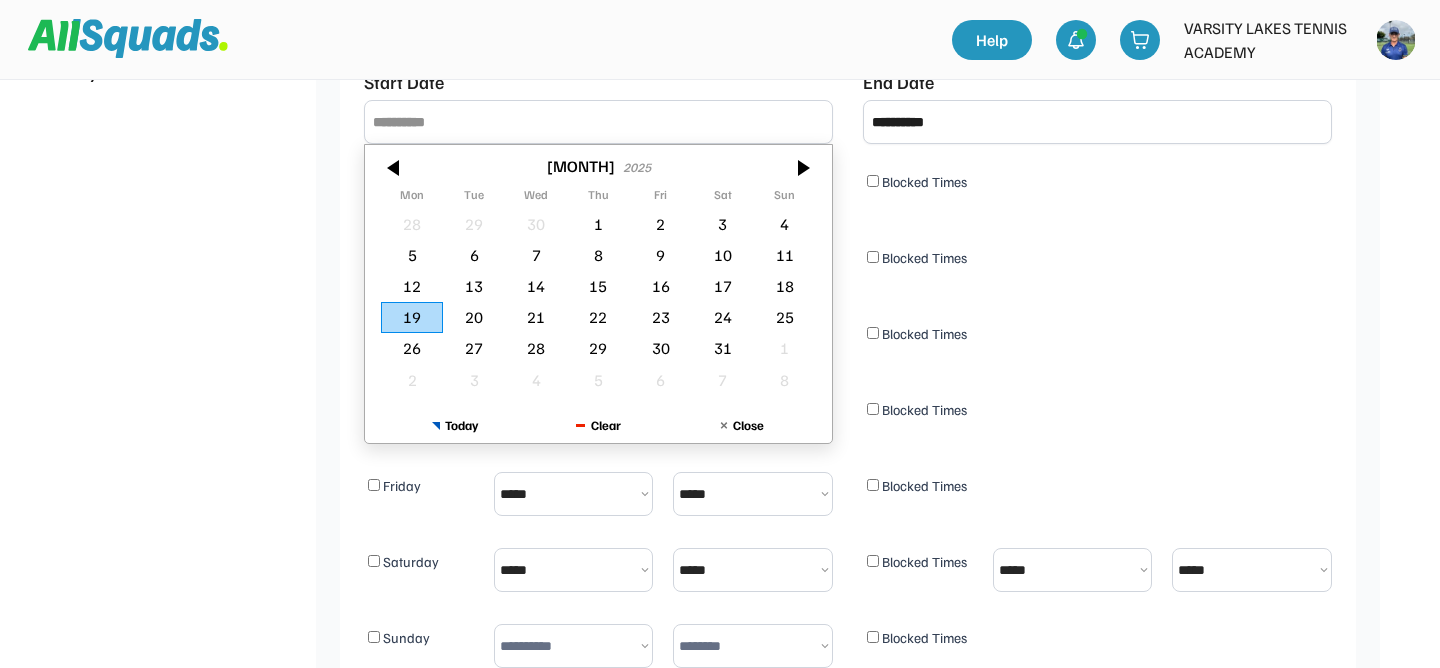 click on "Blocked Times" at bounding box center (1097, 418) 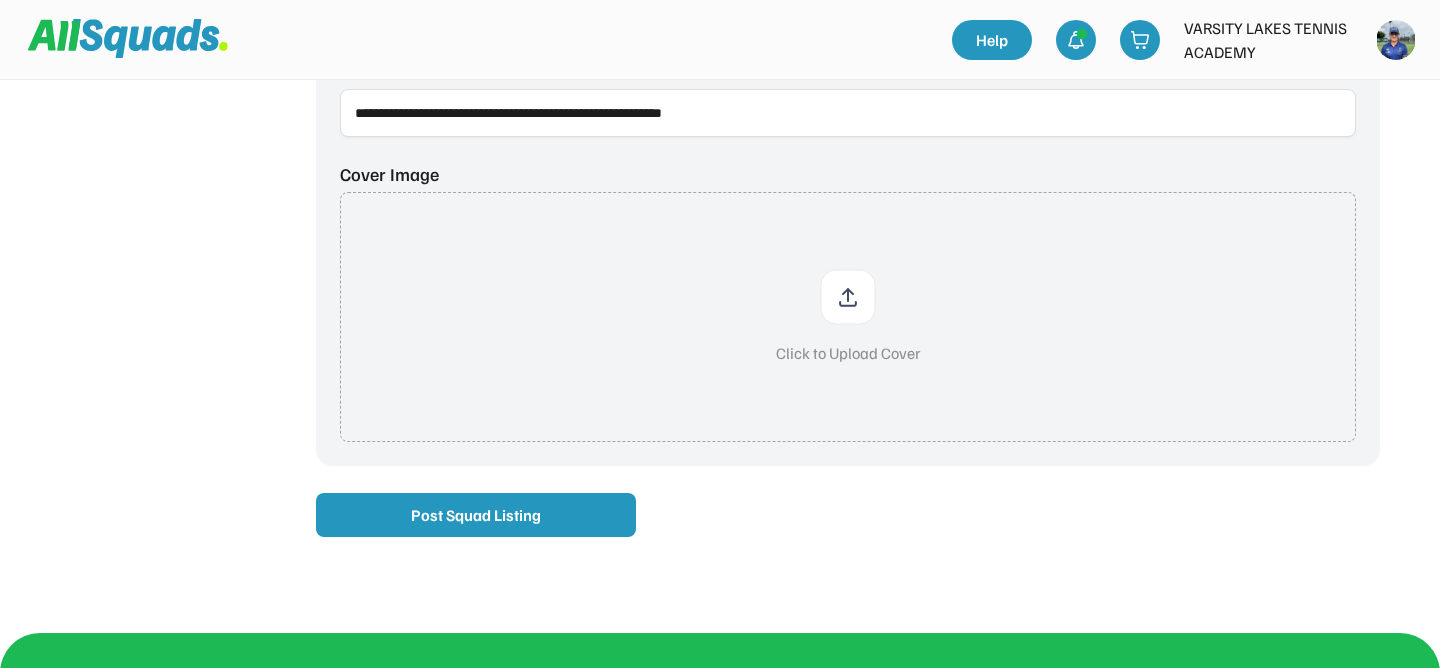 scroll, scrollTop: 1824, scrollLeft: 0, axis: vertical 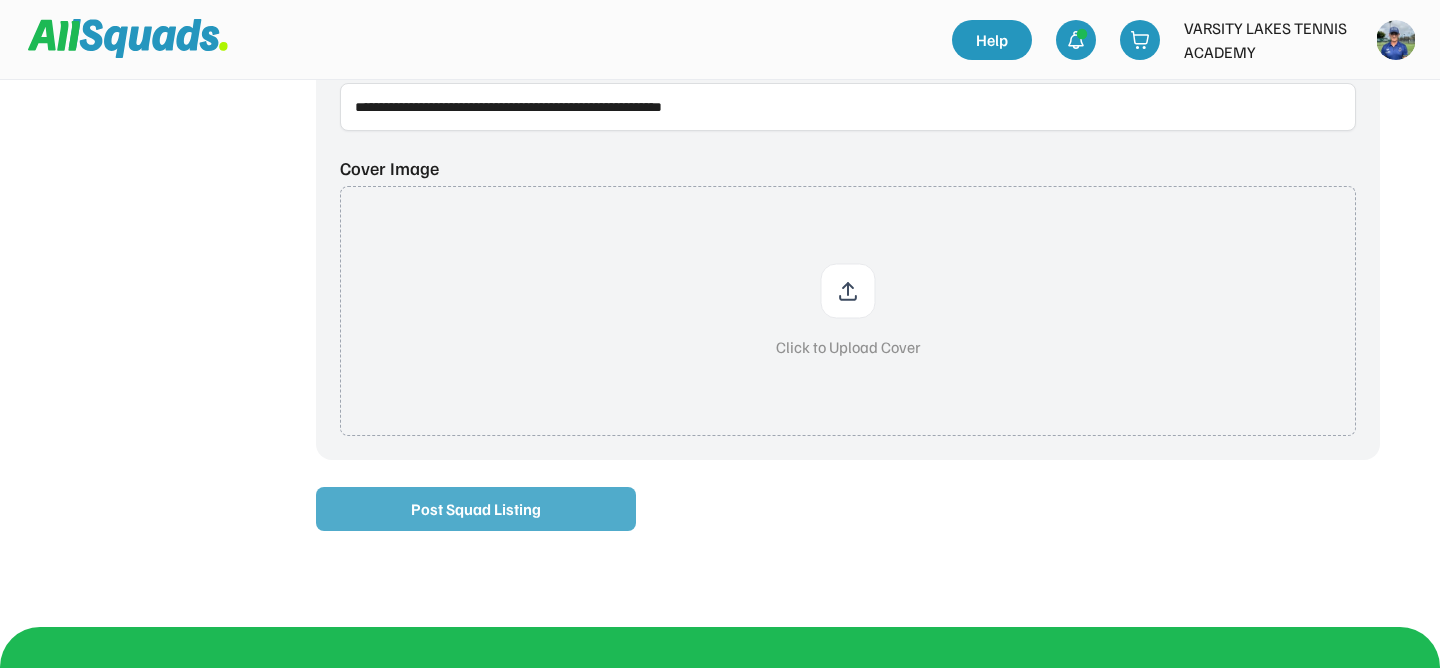 click on "Post Squad Listing" at bounding box center [476, 509] 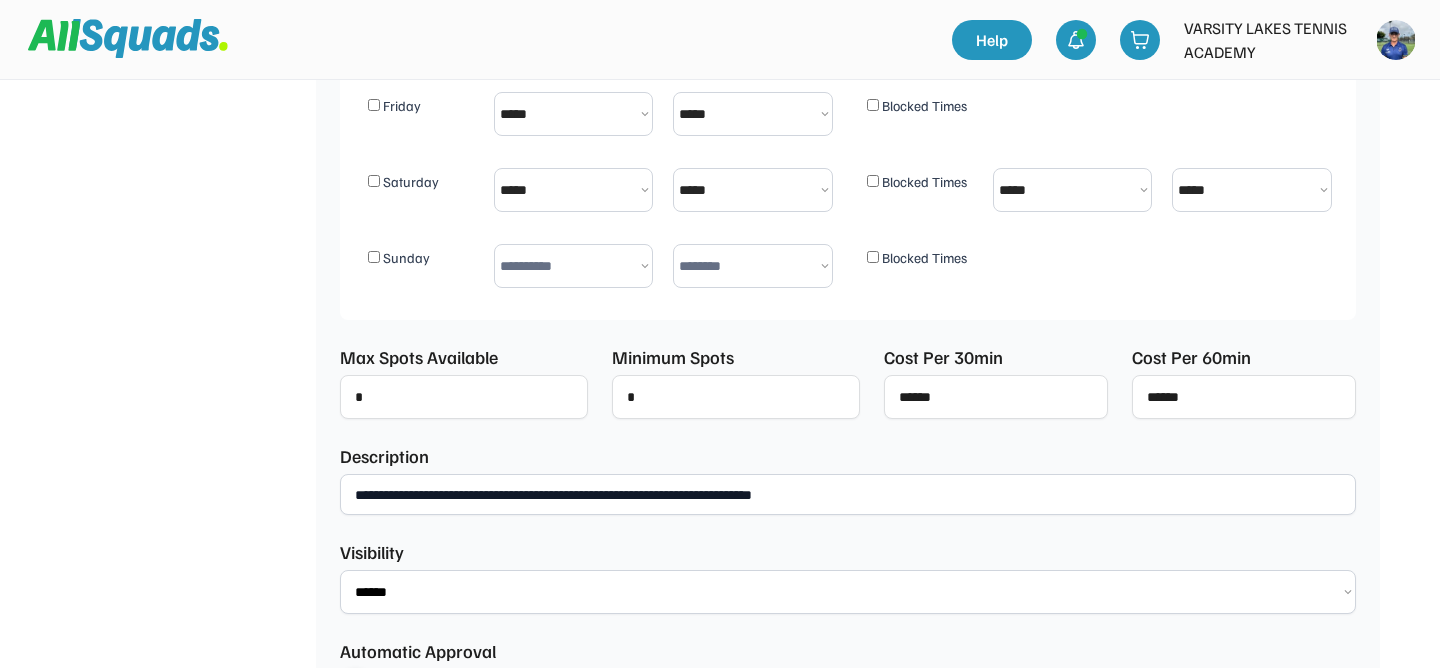 scroll, scrollTop: 620, scrollLeft: 0, axis: vertical 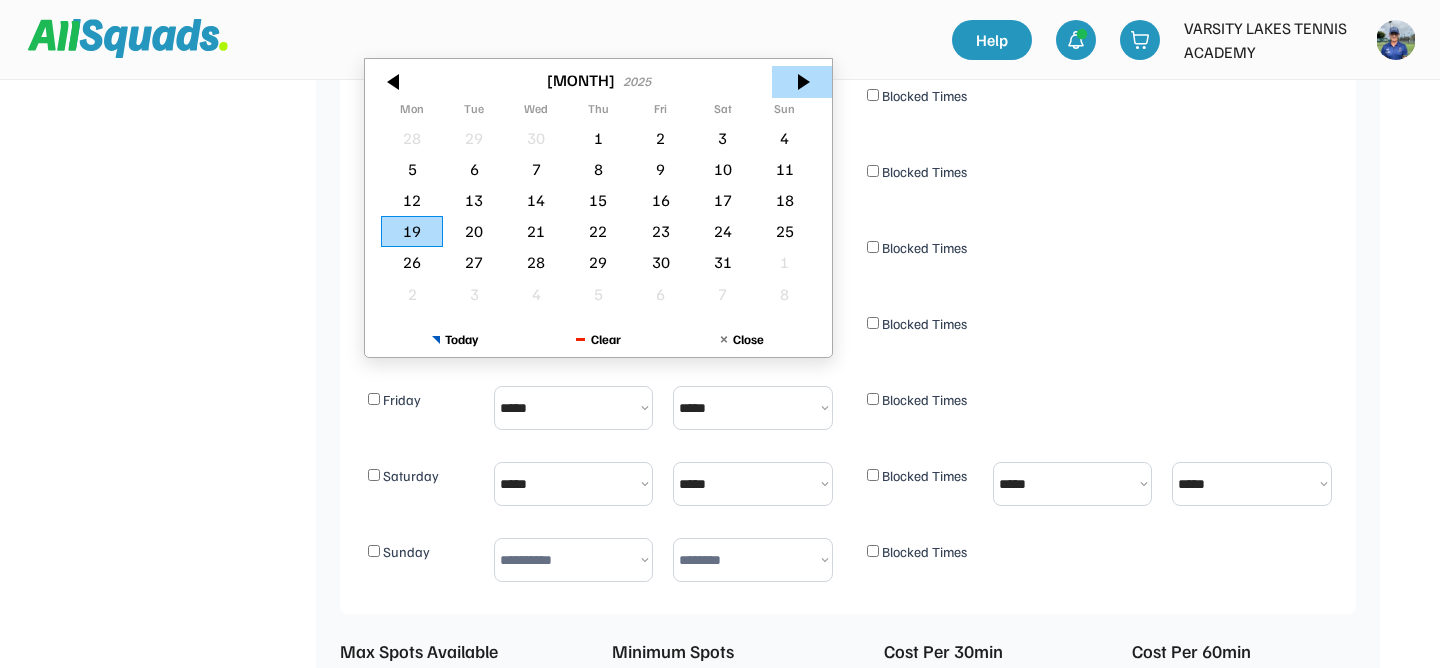 click at bounding box center [802, 82] 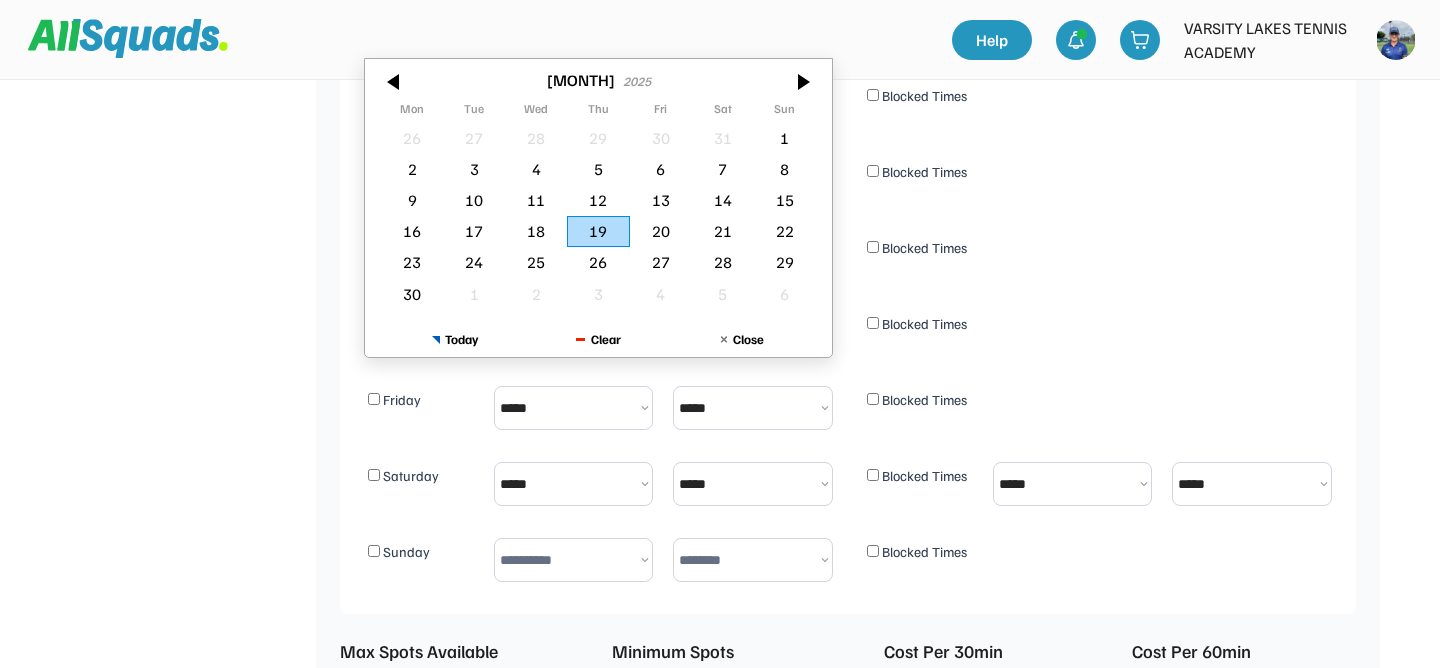 click at bounding box center (802, 82) 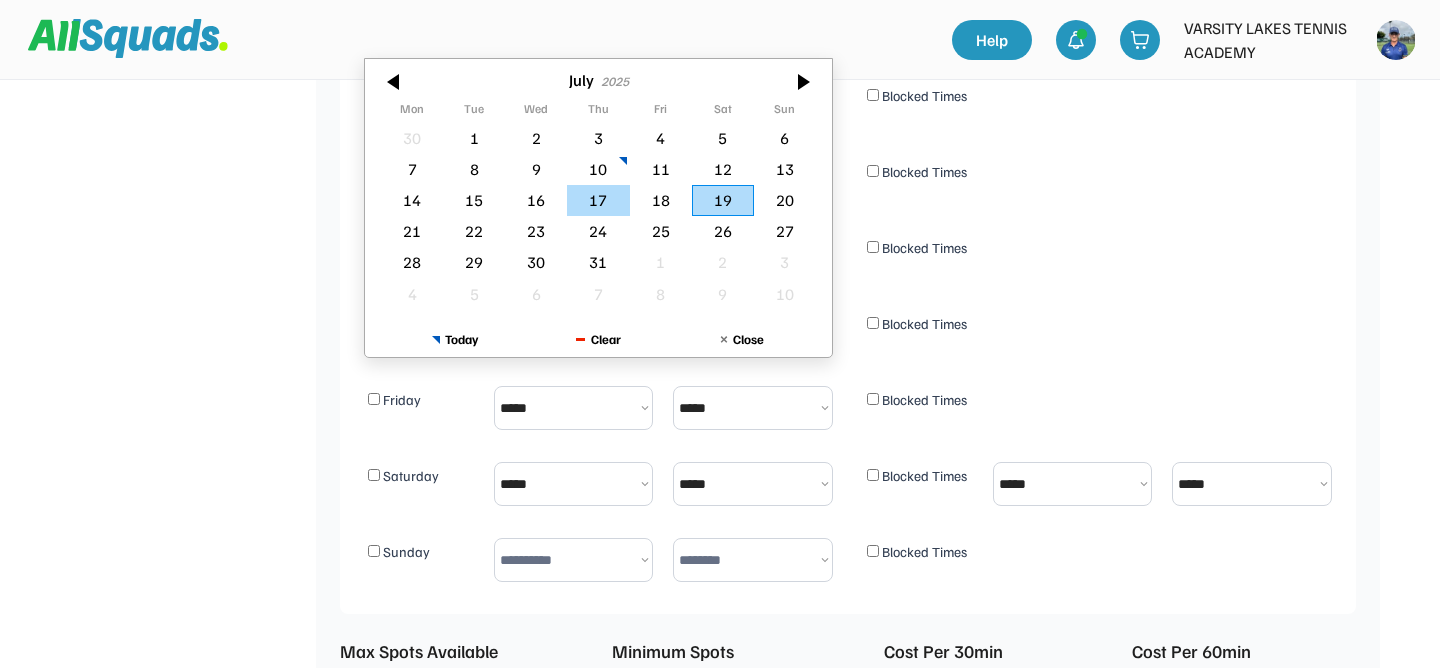 click on "17" at bounding box center [598, 200] 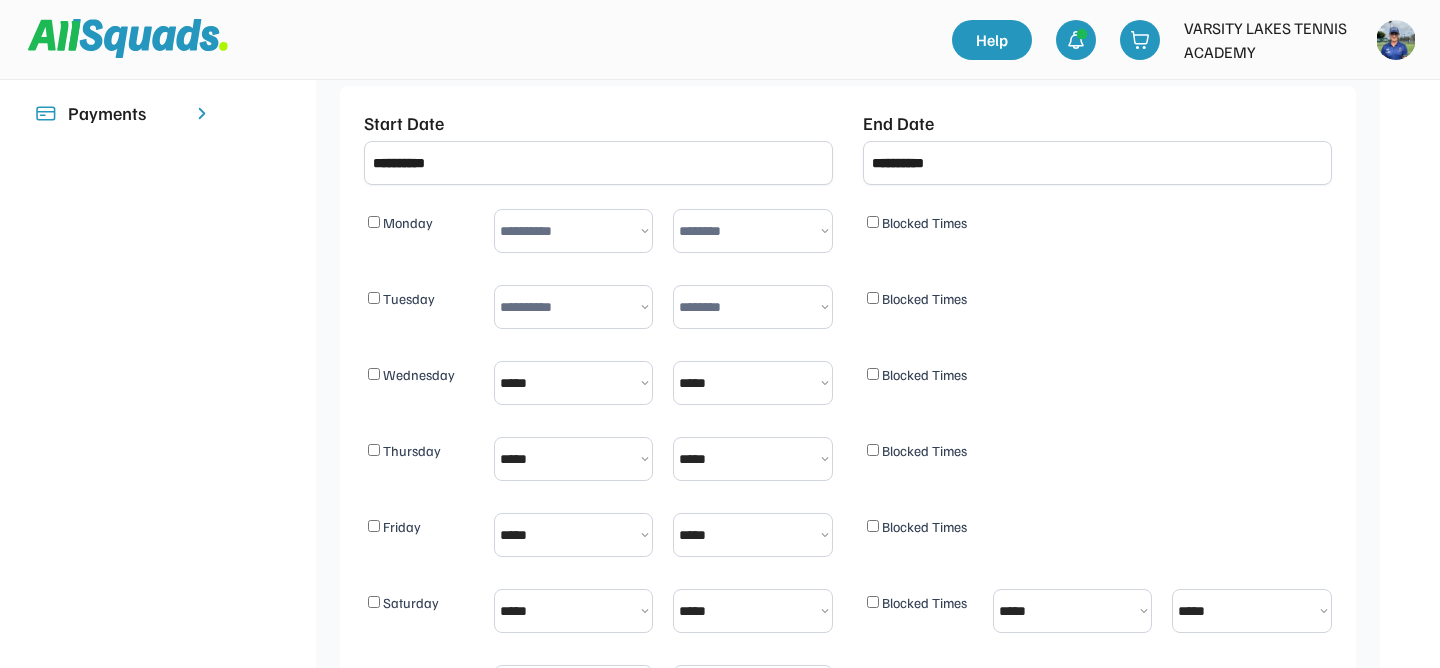 scroll, scrollTop: 574, scrollLeft: 4, axis: both 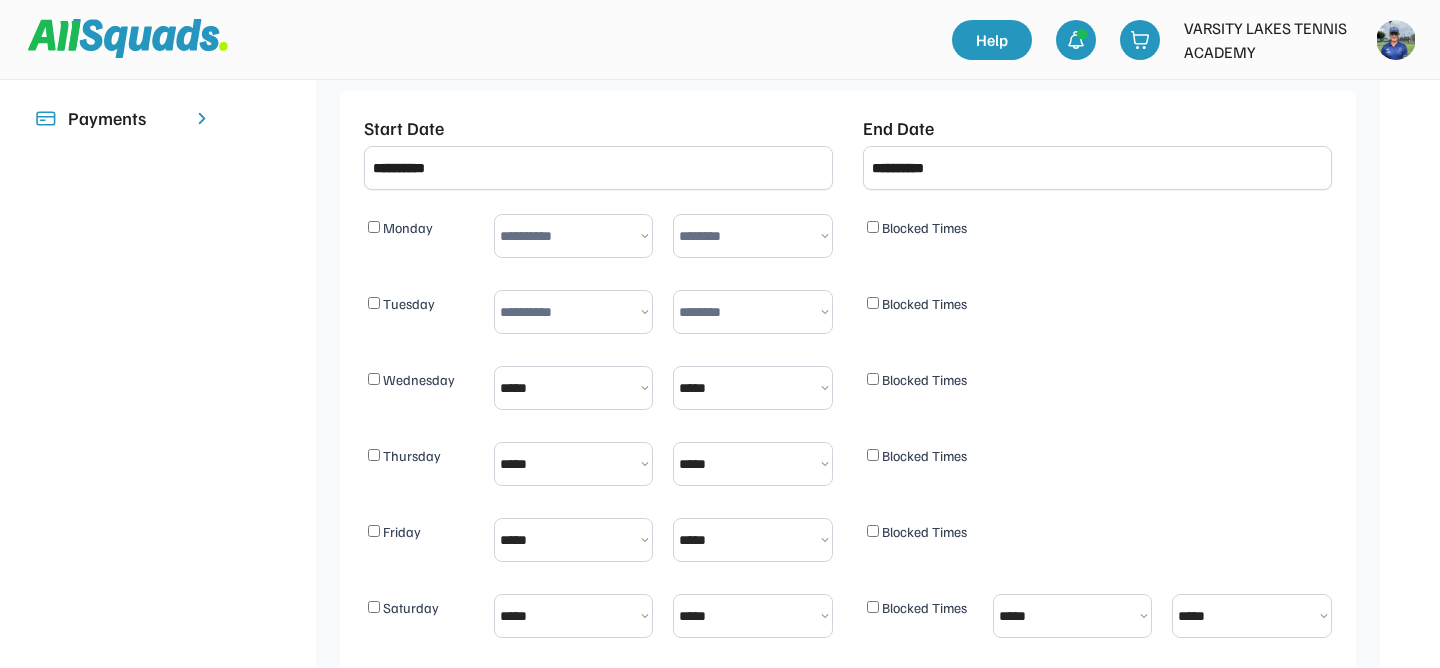 click on "**********" at bounding box center [598, 168] 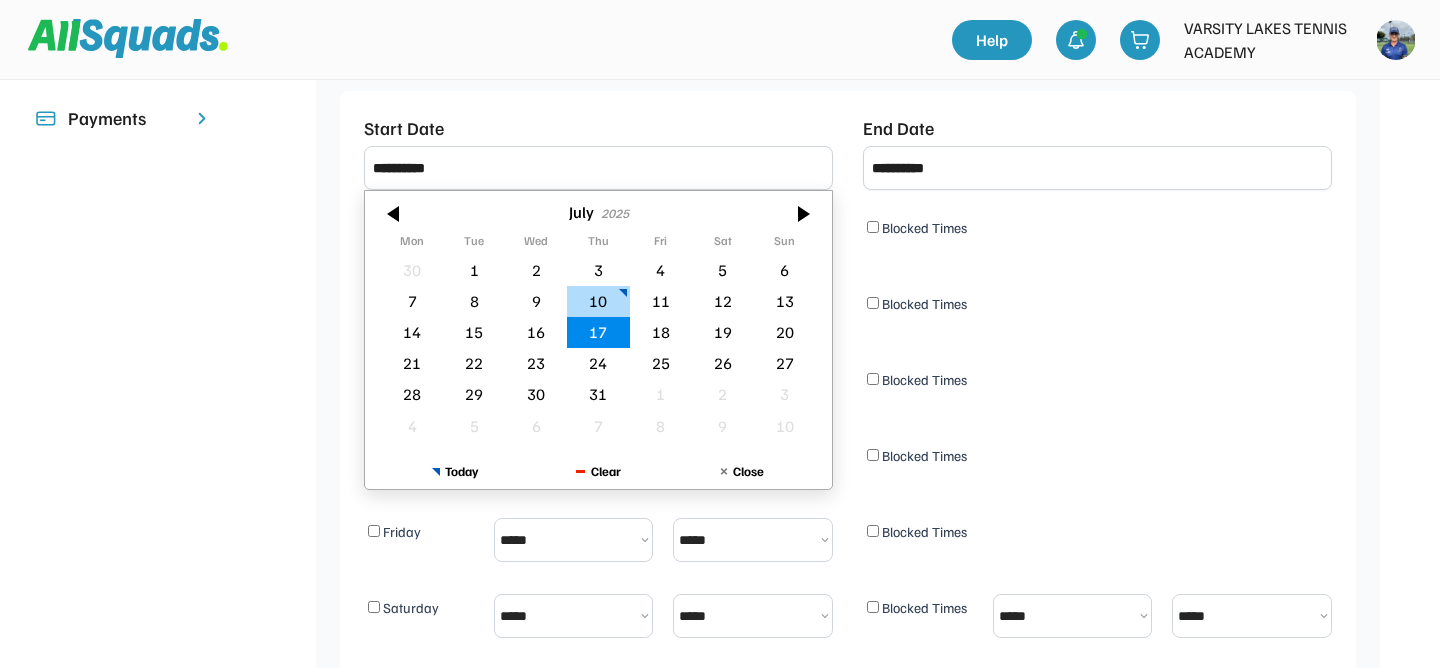 click on "10" at bounding box center (598, 301) 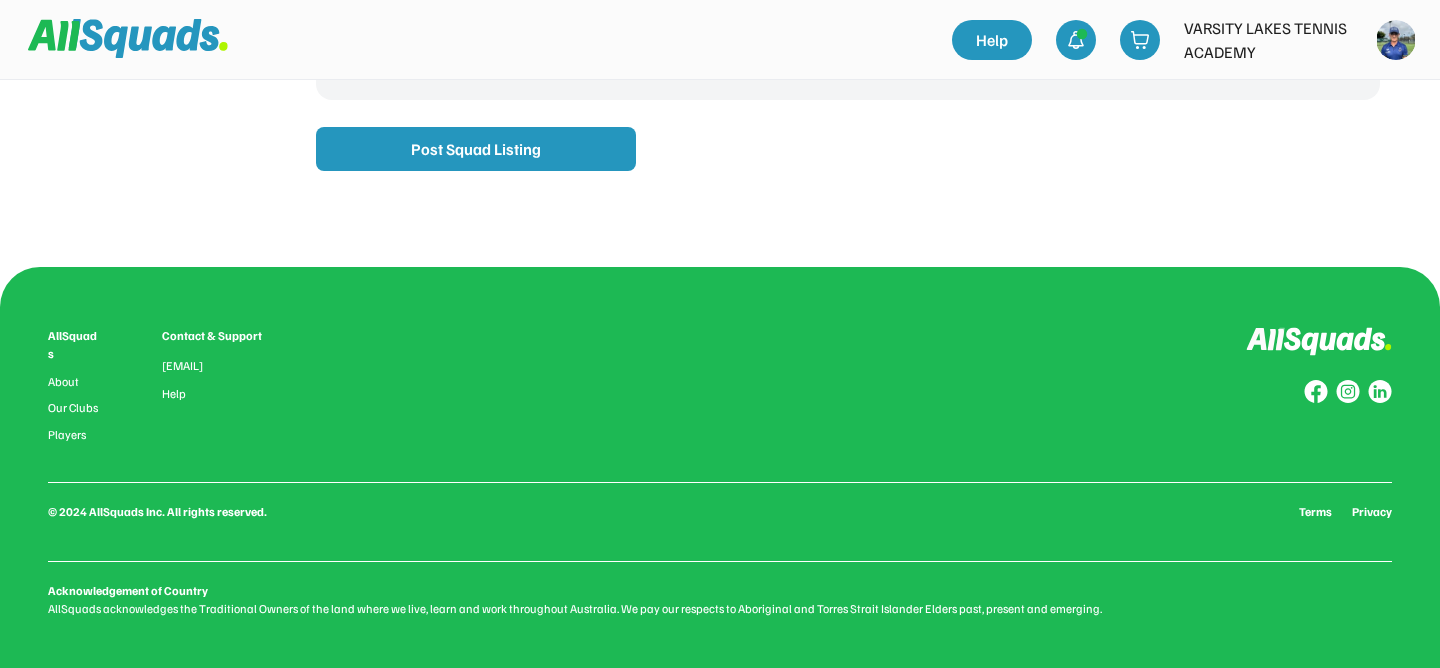 scroll, scrollTop: 2183, scrollLeft: 4, axis: both 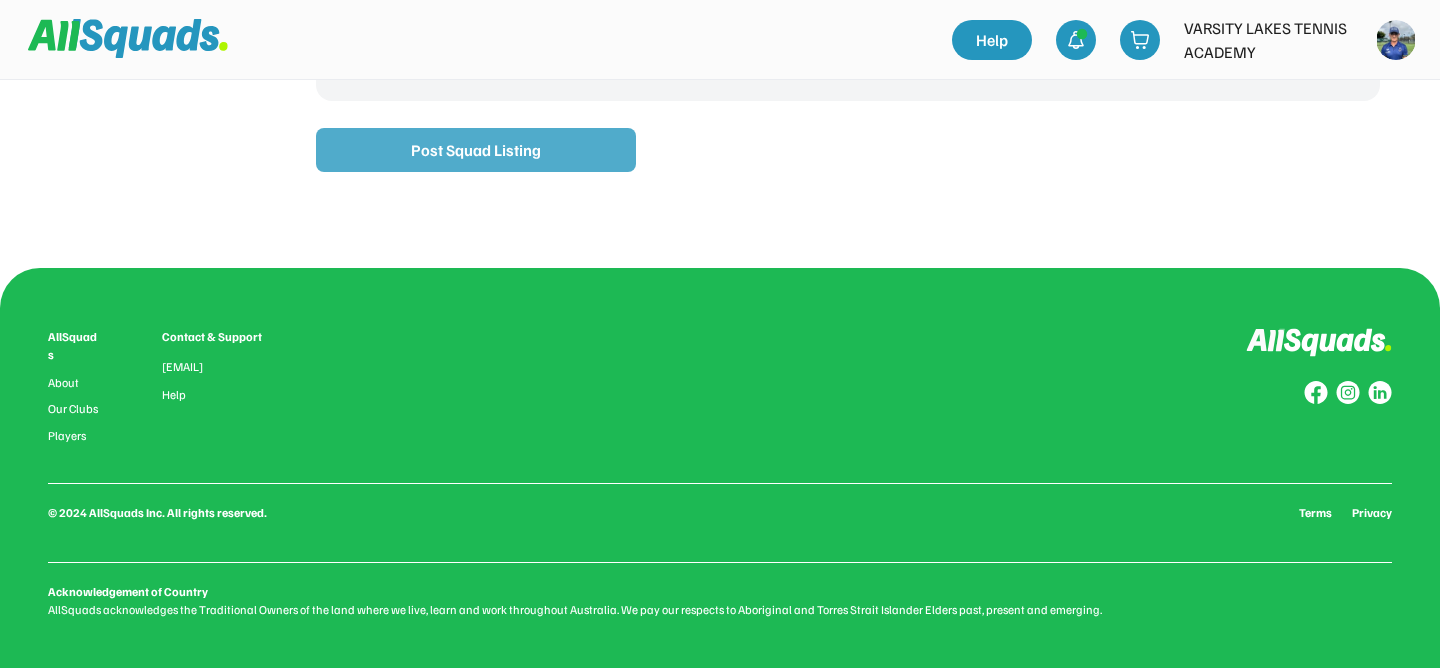 click on "Post Squad Listing" at bounding box center (476, 150) 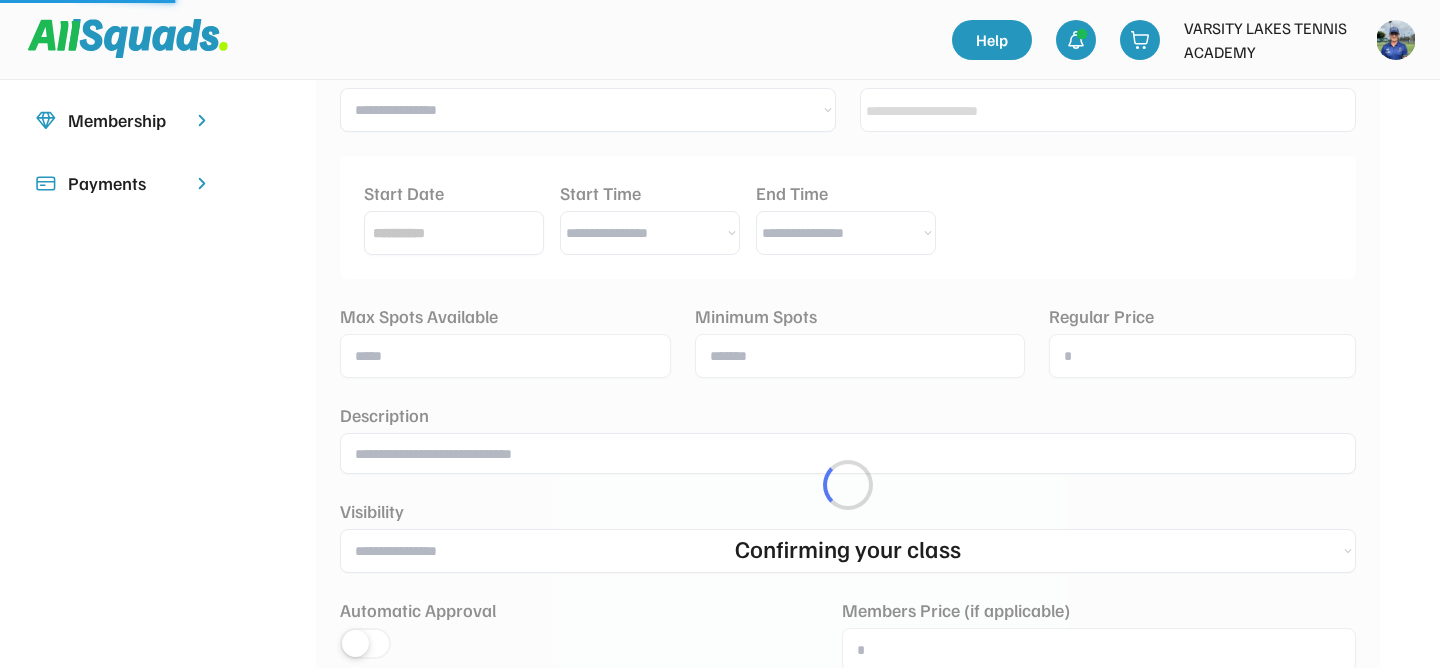 scroll, scrollTop: 196, scrollLeft: 0, axis: vertical 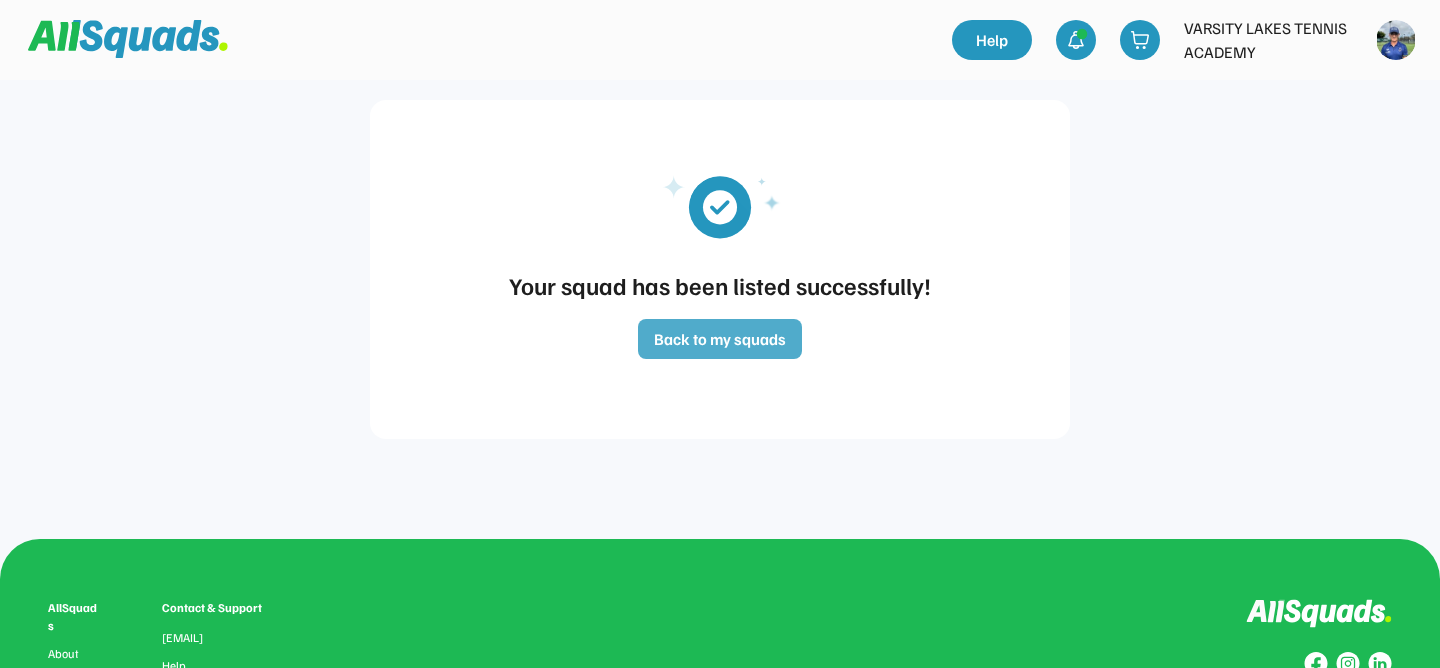 click on "Back to my squads" at bounding box center (720, 339) 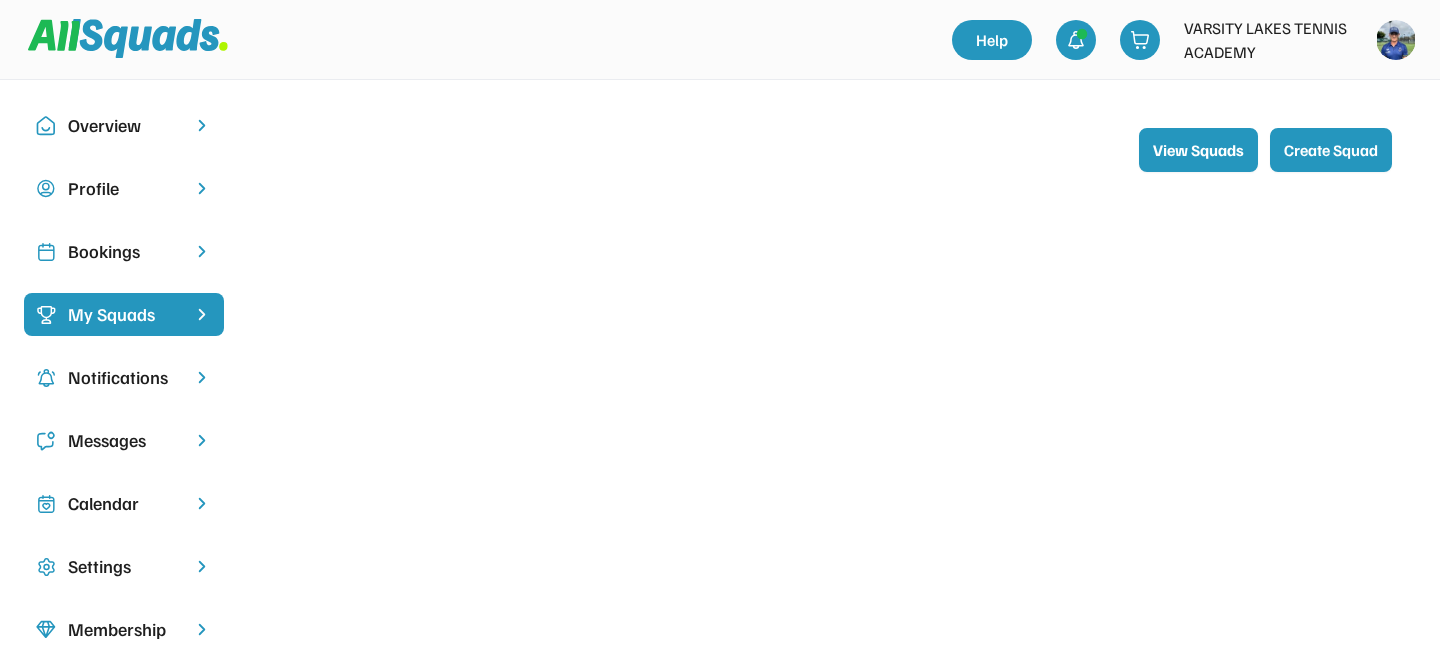 scroll, scrollTop: 196, scrollLeft: 0, axis: vertical 